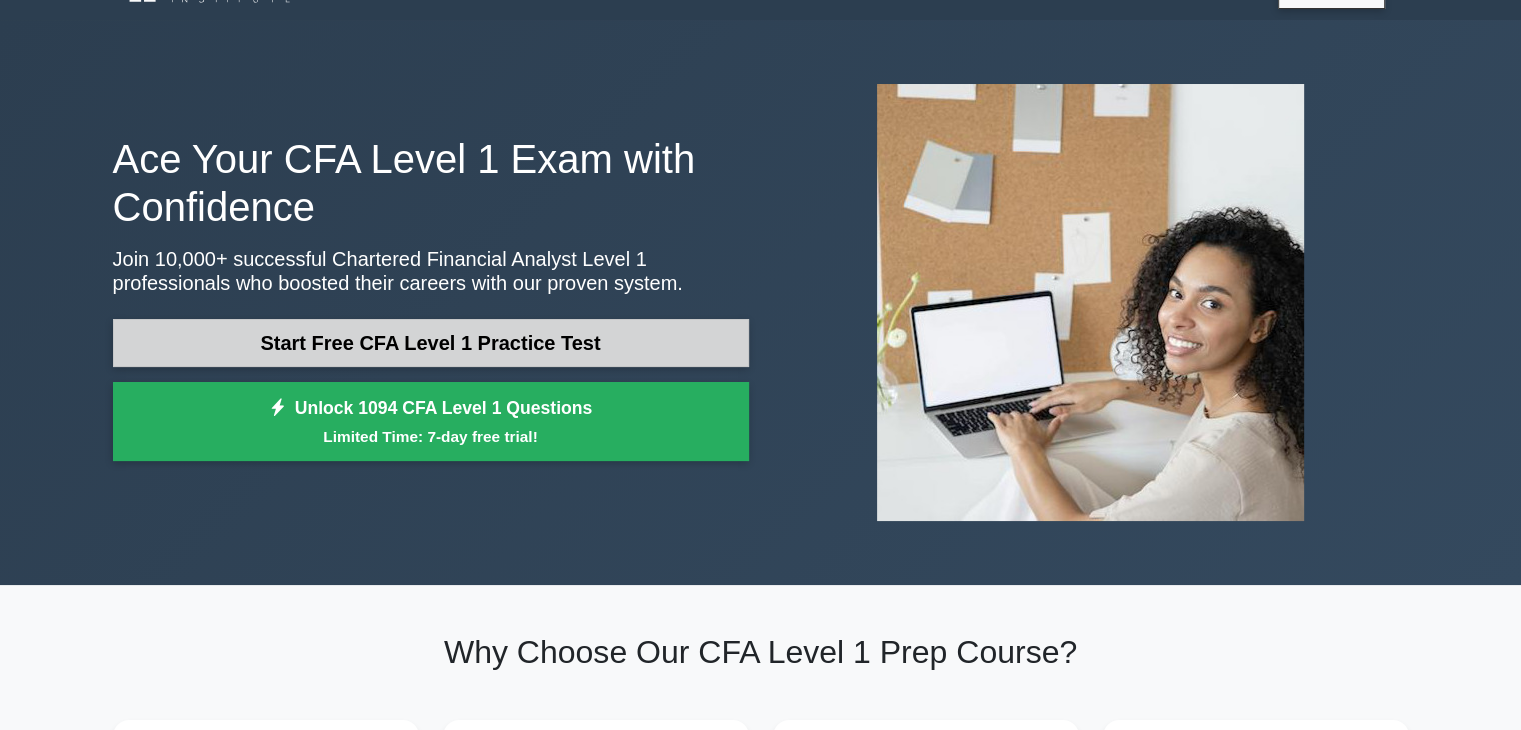 scroll, scrollTop: 0, scrollLeft: 0, axis: both 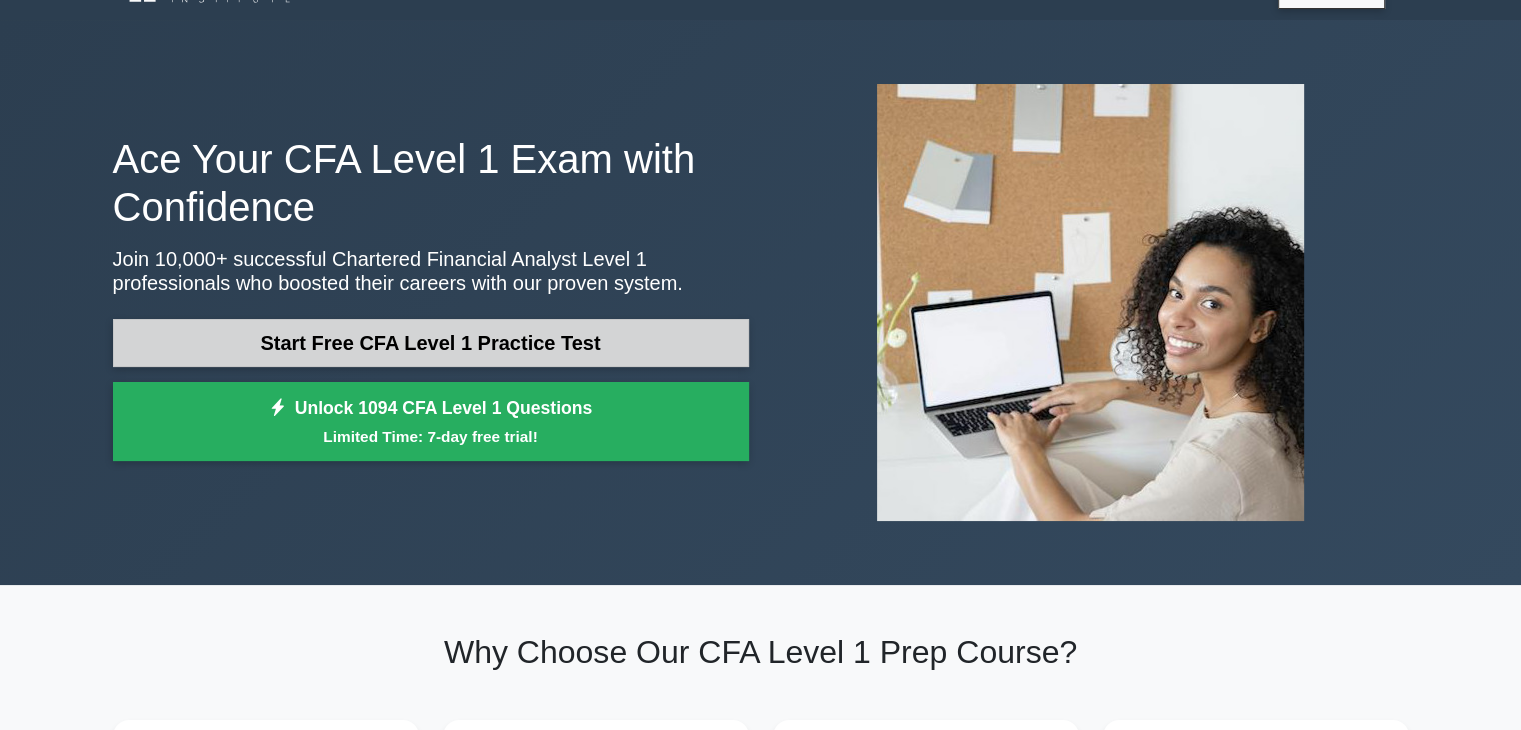 click on "Start Free CFA Level 1 Practice Test" at bounding box center [431, 343] 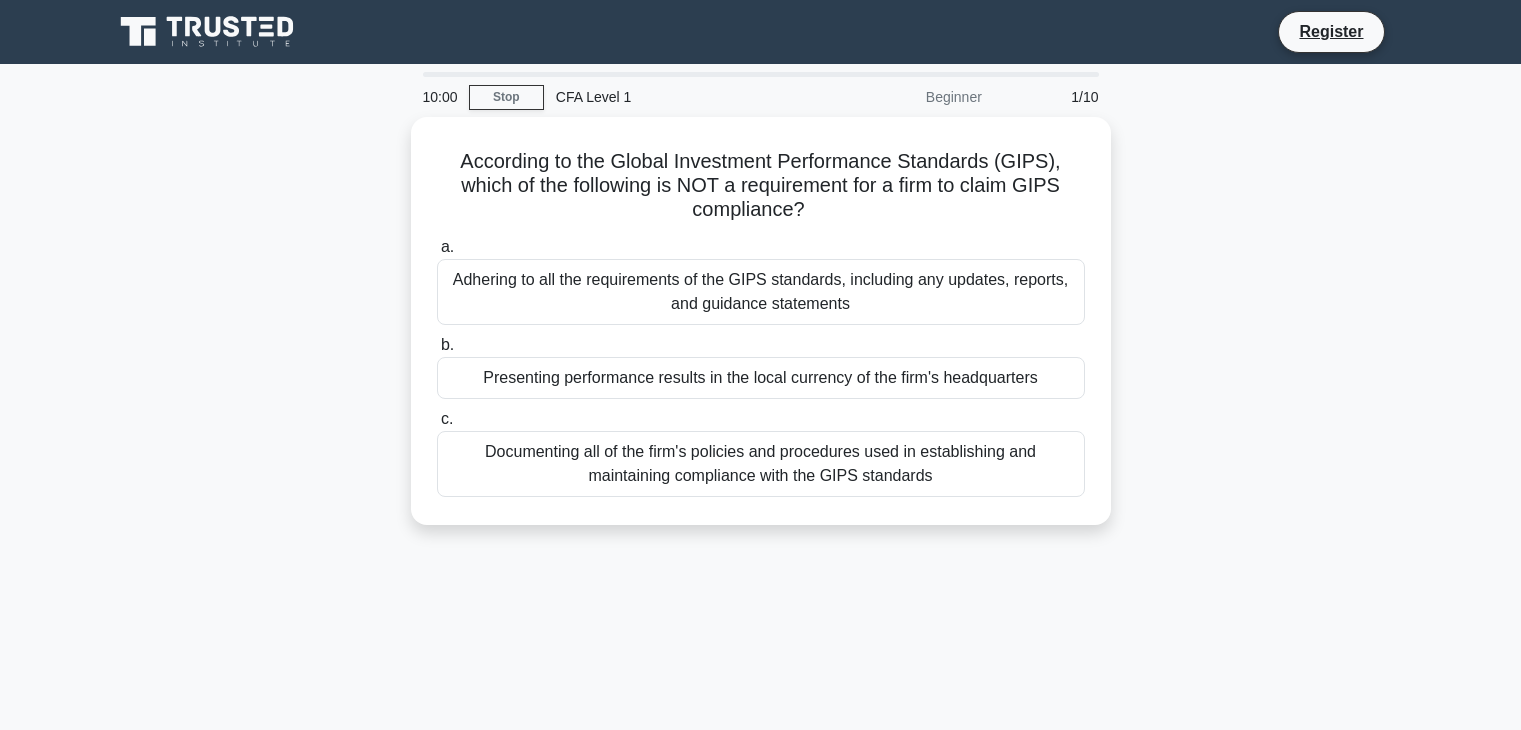 scroll, scrollTop: 0, scrollLeft: 0, axis: both 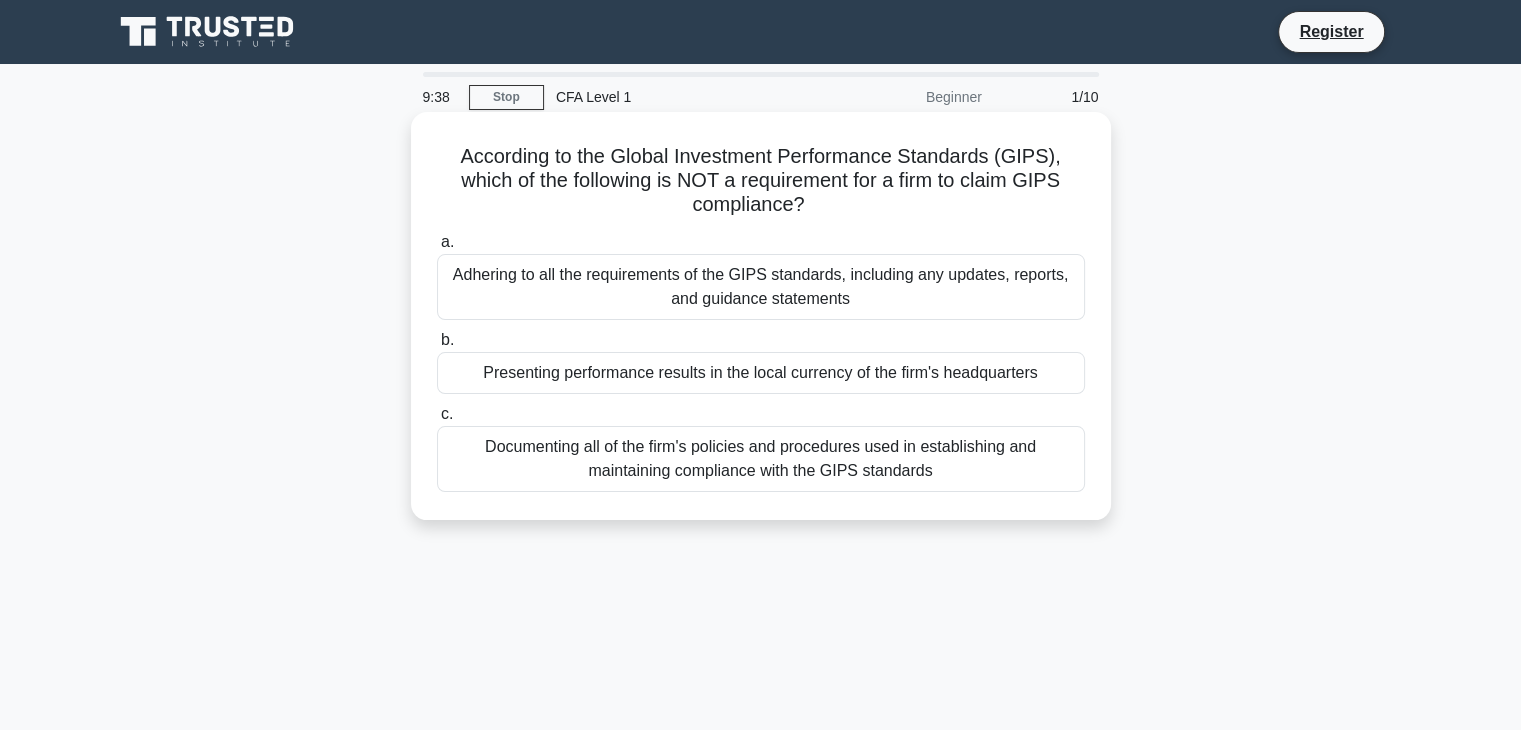 click on "Documenting all of the firm's policies and procedures used in establishing and maintaining compliance with the GIPS standards" at bounding box center [761, 459] 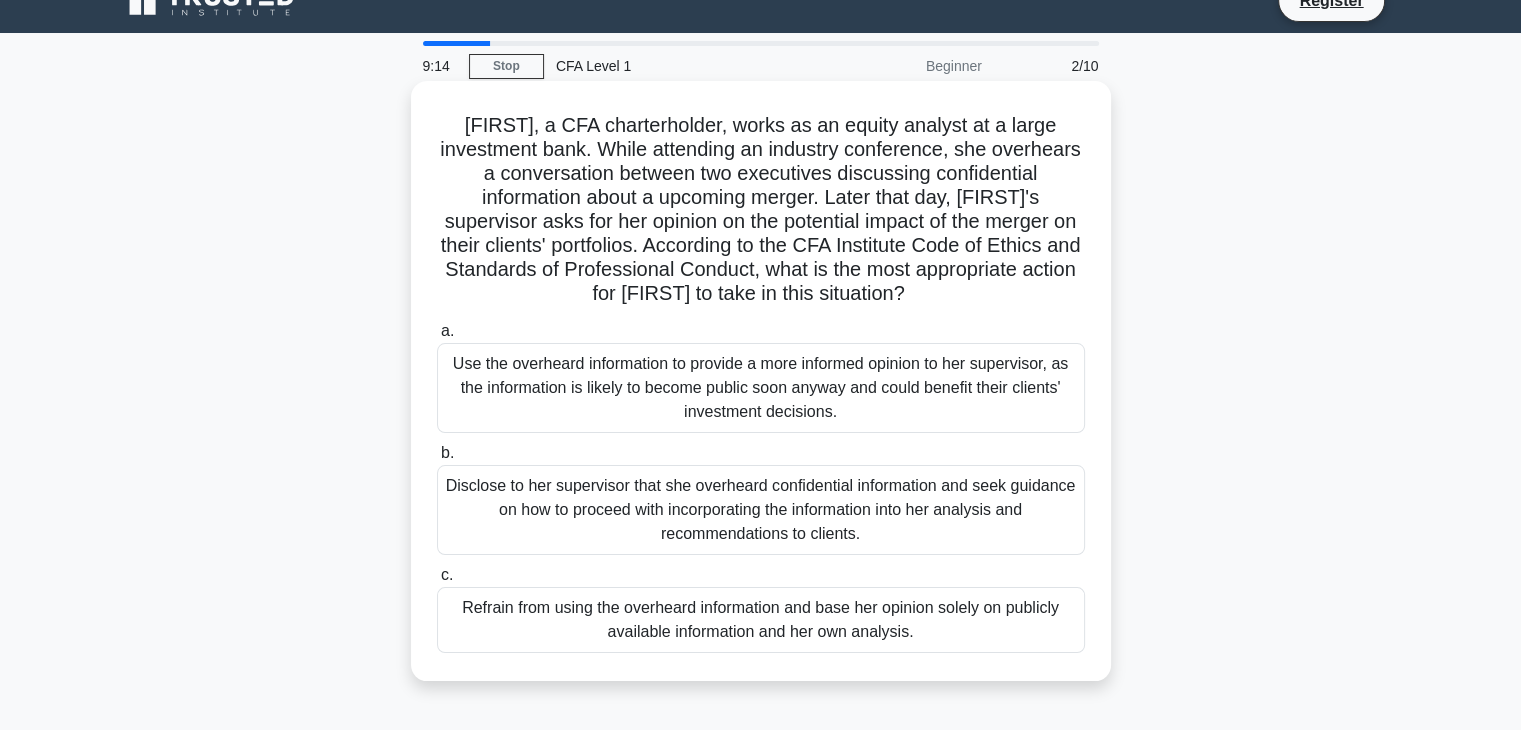 scroll, scrollTop: 36, scrollLeft: 0, axis: vertical 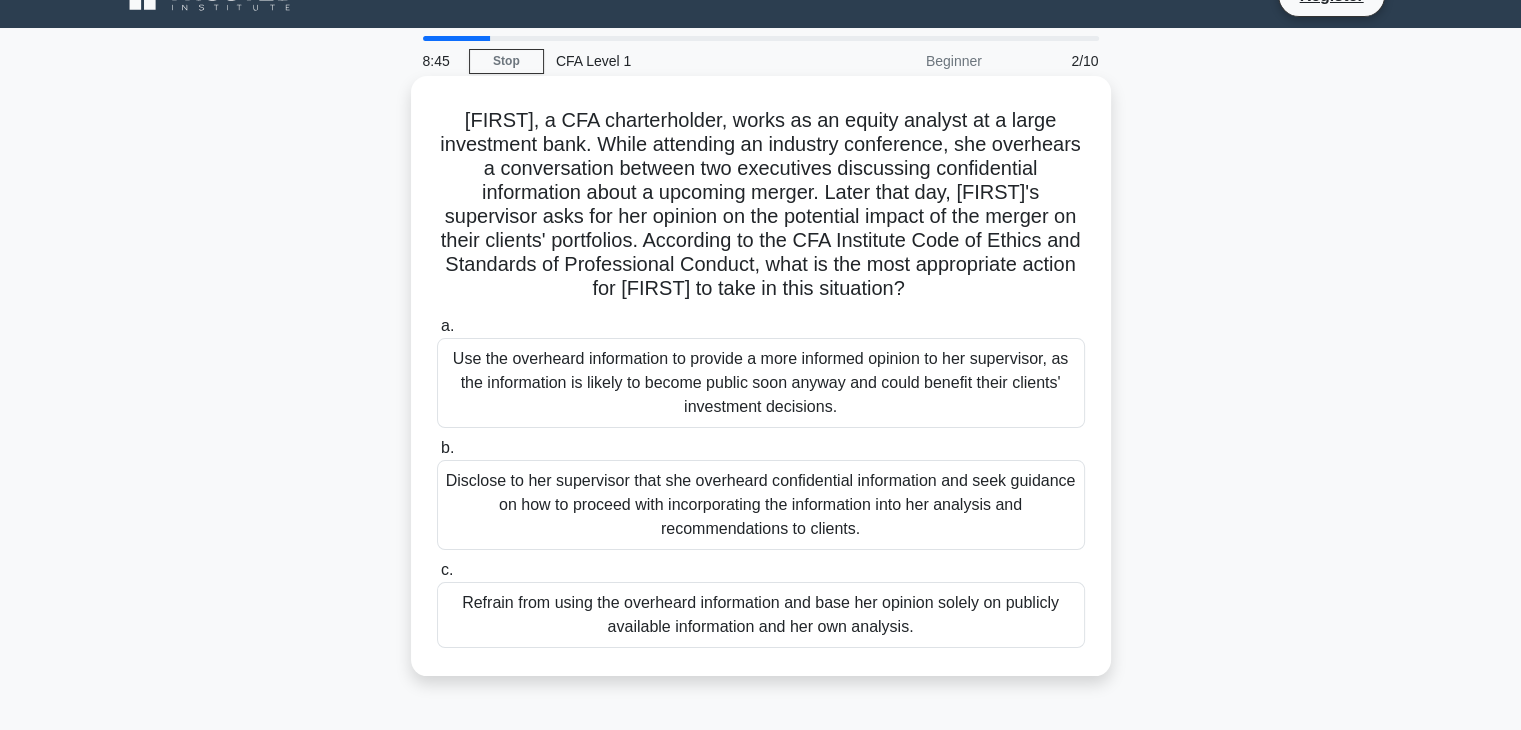 click on "Disclose to her supervisor that she overheard confidential information and seek guidance on how to proceed with incorporating the information into her analysis and recommendations to clients." at bounding box center [761, 505] 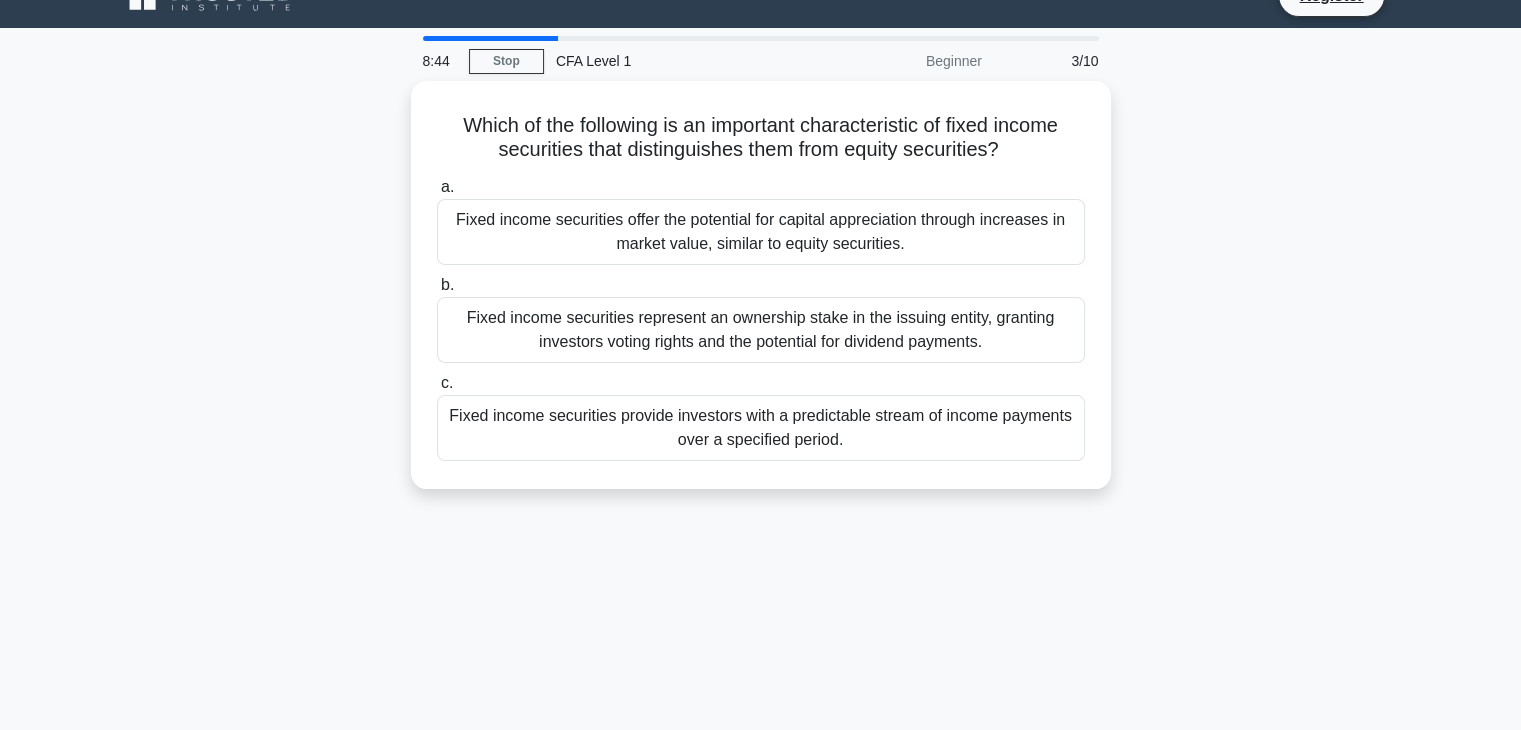 scroll, scrollTop: 0, scrollLeft: 0, axis: both 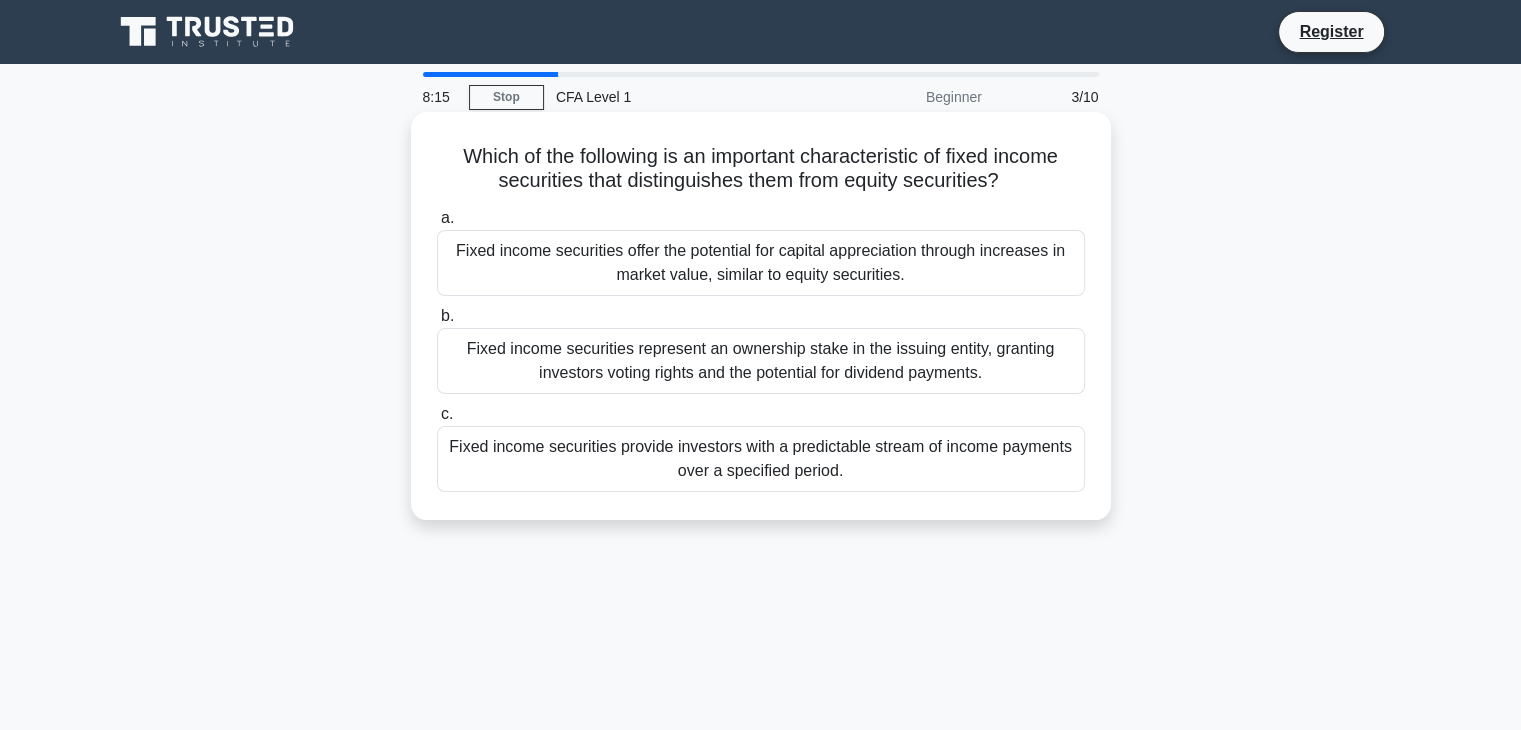 click on "Fixed income securities provide investors with a predictable stream of income payments over a specified period." at bounding box center (761, 459) 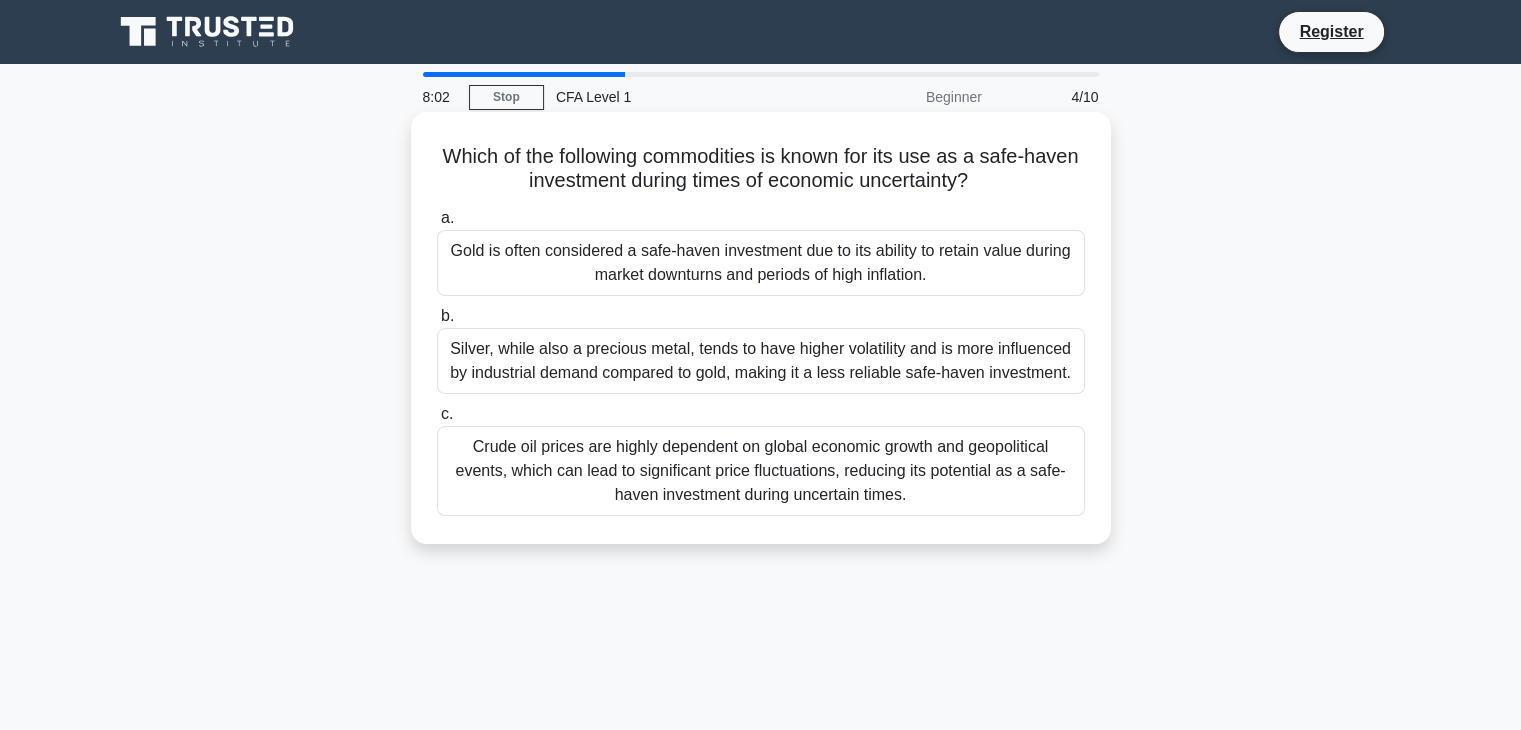 click on "Crude oil prices are highly dependent on global economic growth and geopolitical events, which can lead to significant price fluctuations, reducing its potential as a safe-haven investment during uncertain times." at bounding box center [761, 471] 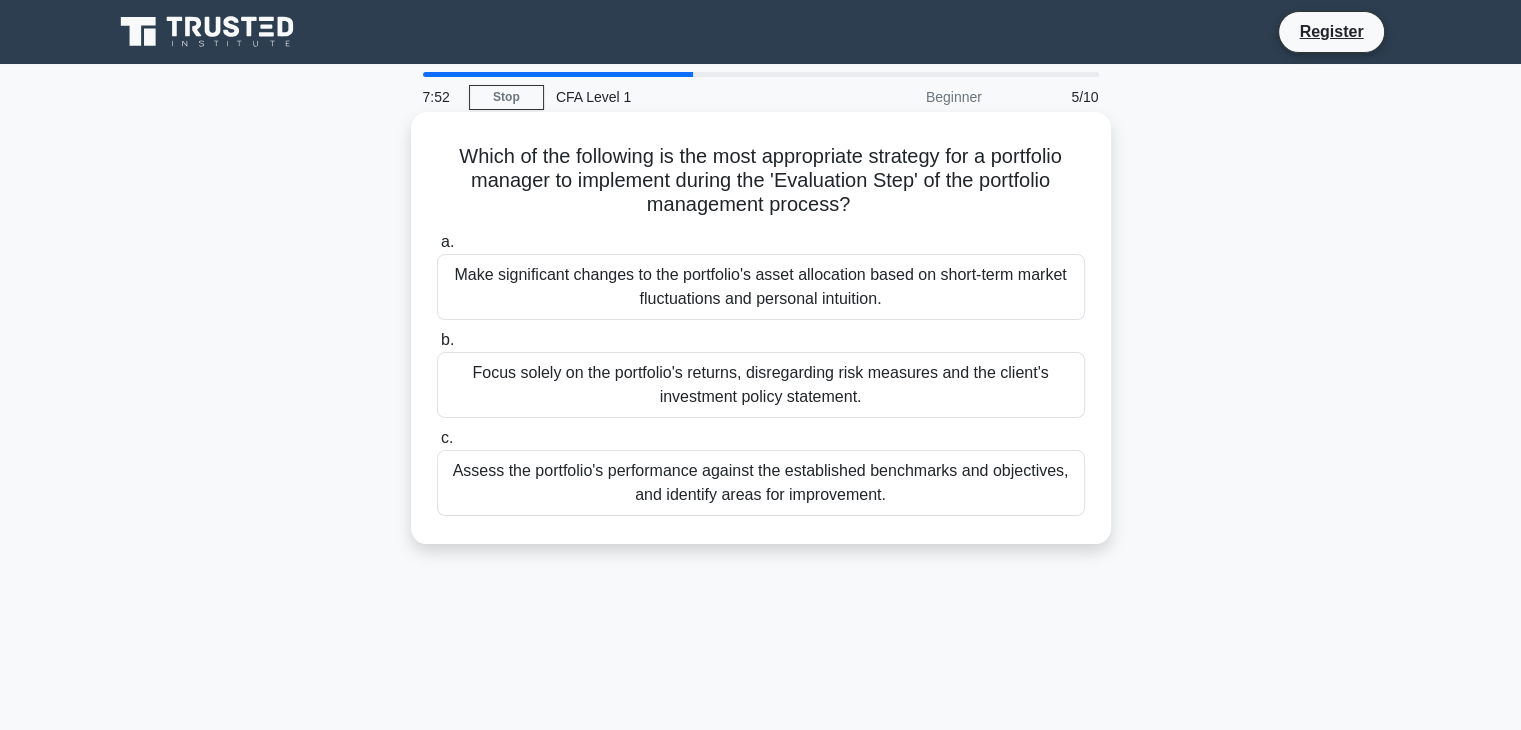 click on "Make significant changes to the portfolio's asset allocation based on short-term market fluctuations and personal intuition." at bounding box center [761, 287] 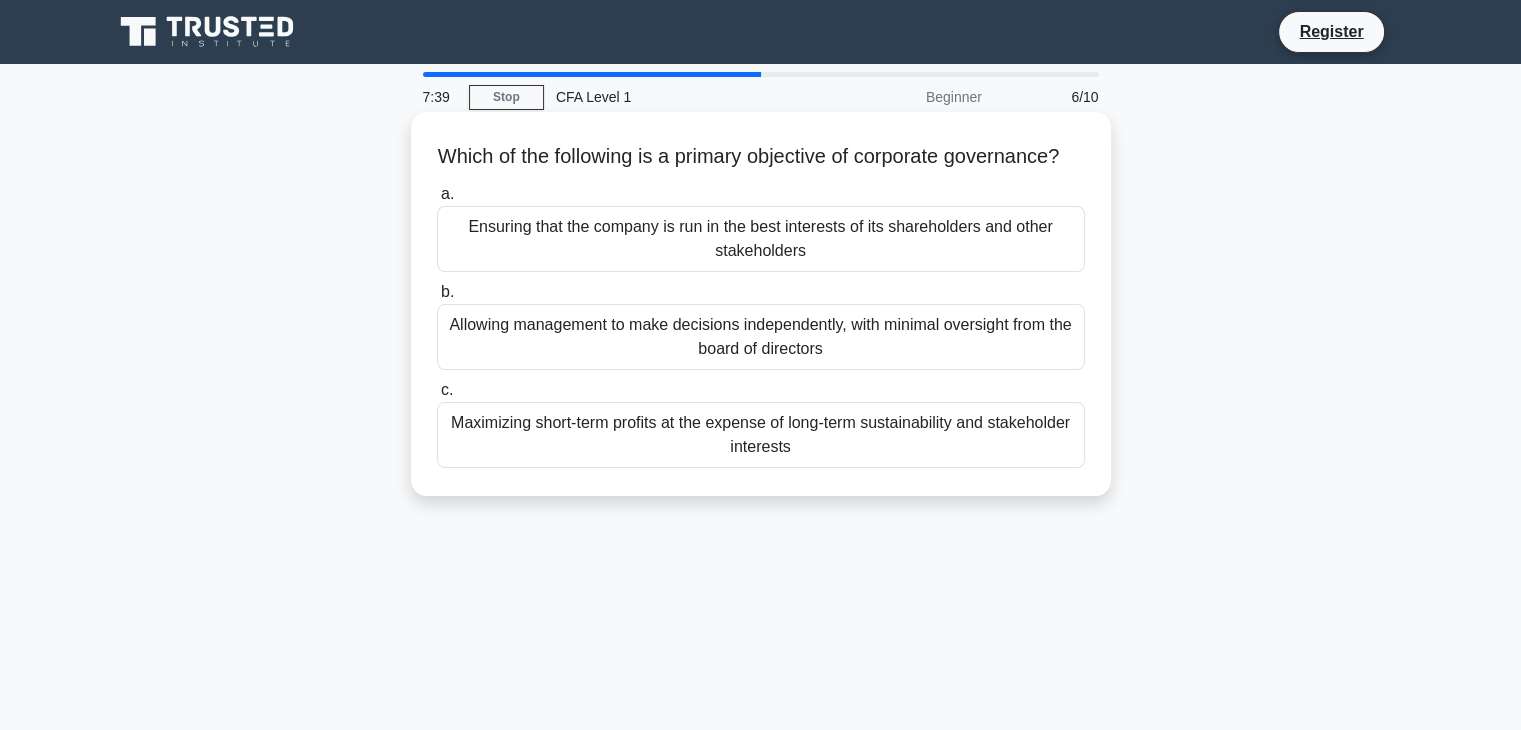 click on "Ensuring that the company is run in the best interests of its shareholders and other stakeholders" at bounding box center [761, 239] 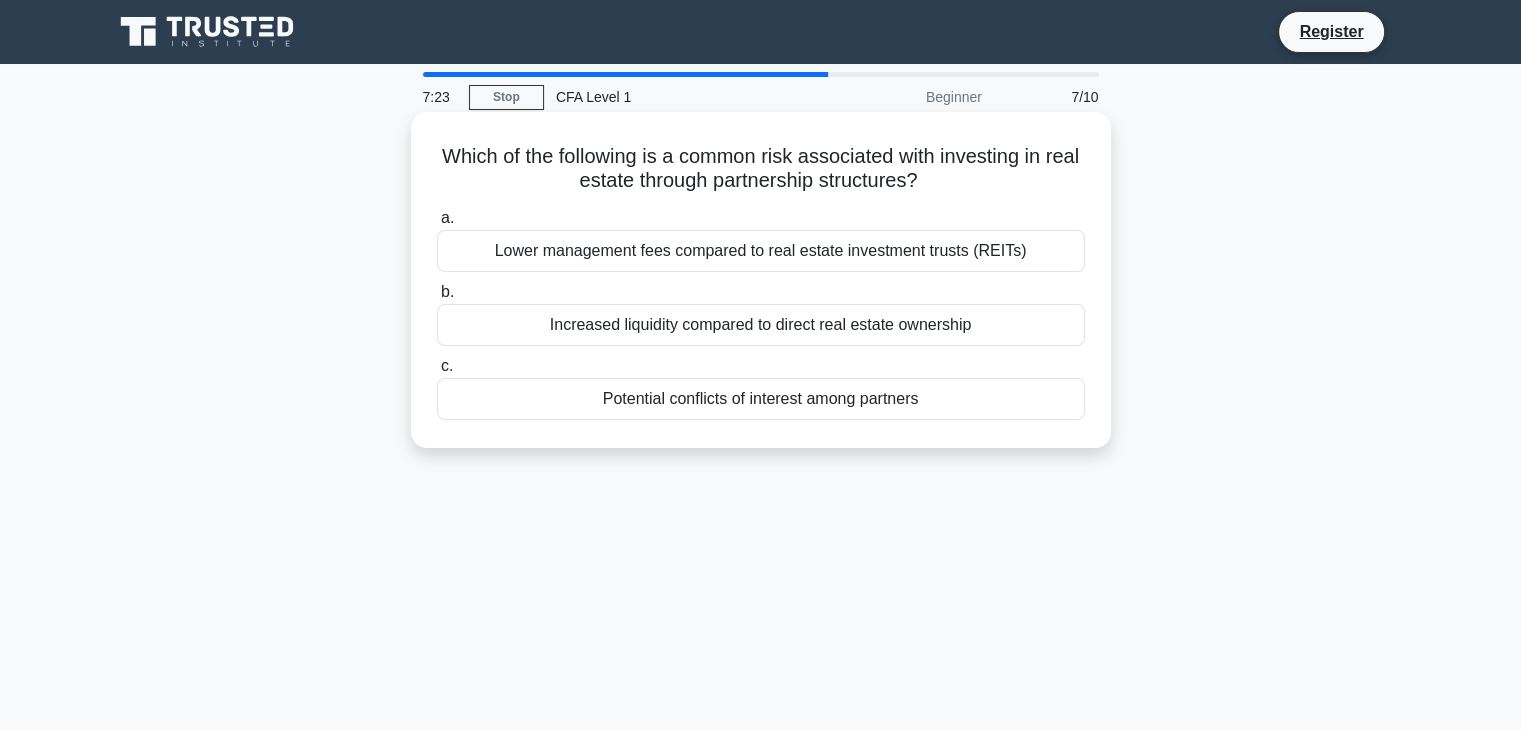 click on "Potential conflicts of interest among partners" at bounding box center [761, 399] 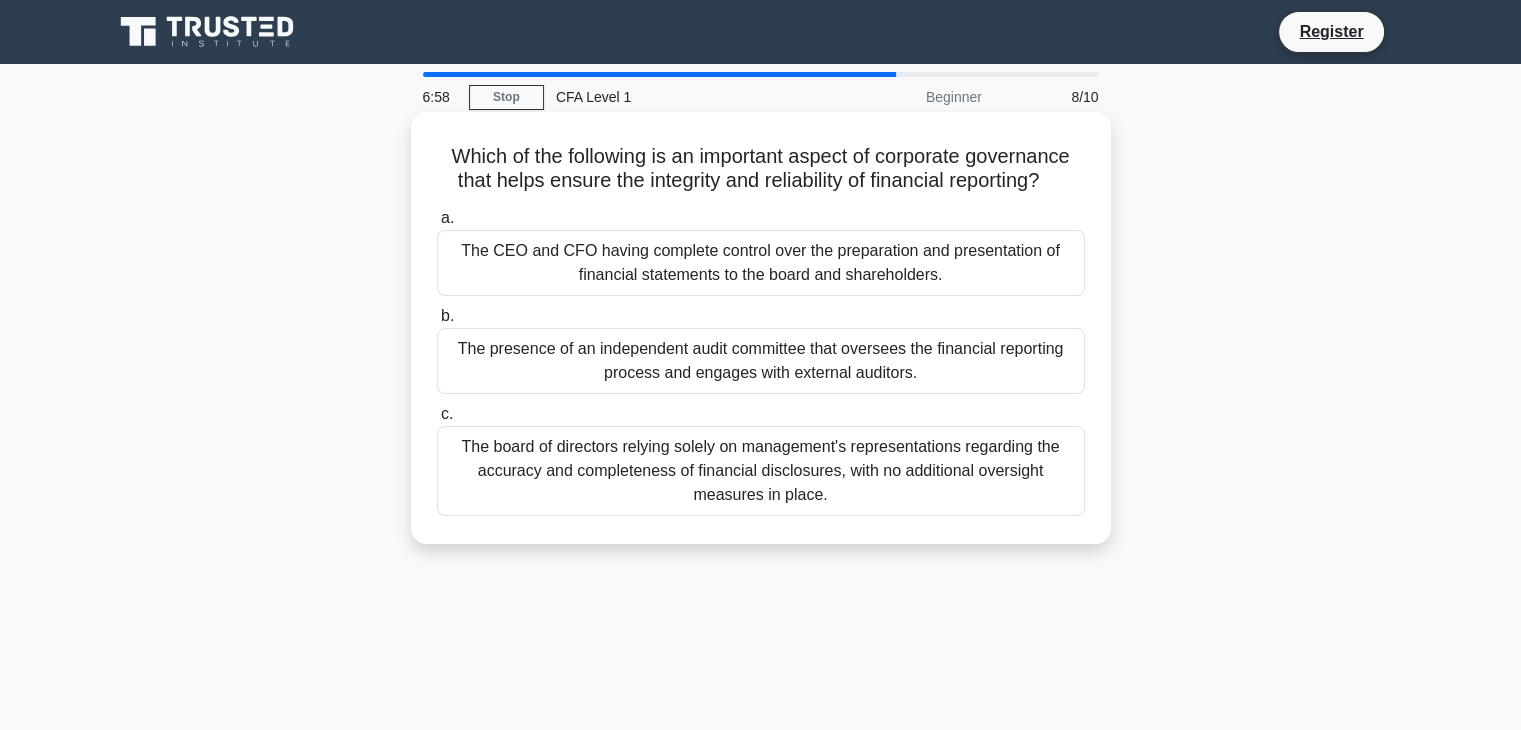click on "The presence of an independent audit committee that oversees the financial reporting process and engages with external auditors." at bounding box center (761, 361) 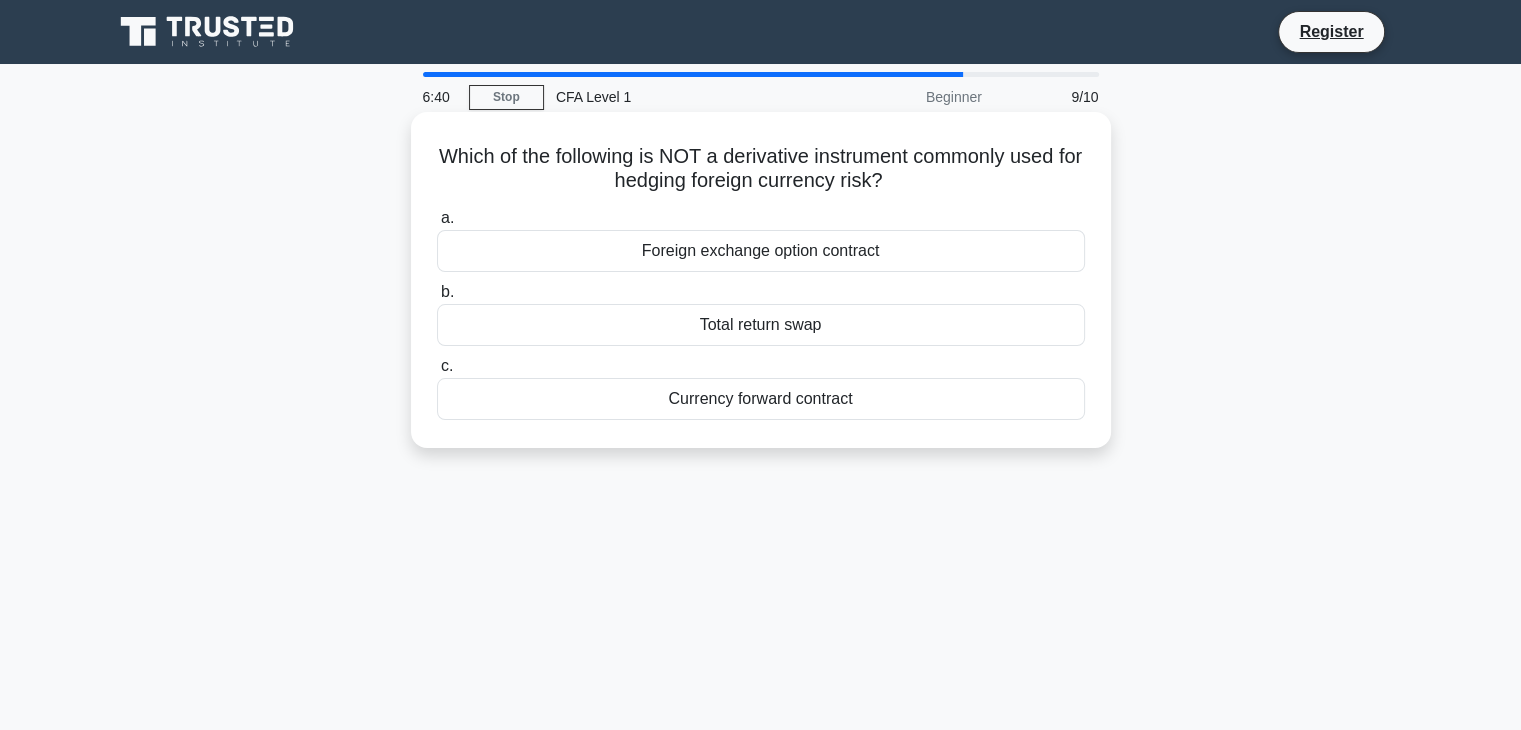 click on "Total return swap" at bounding box center (761, 325) 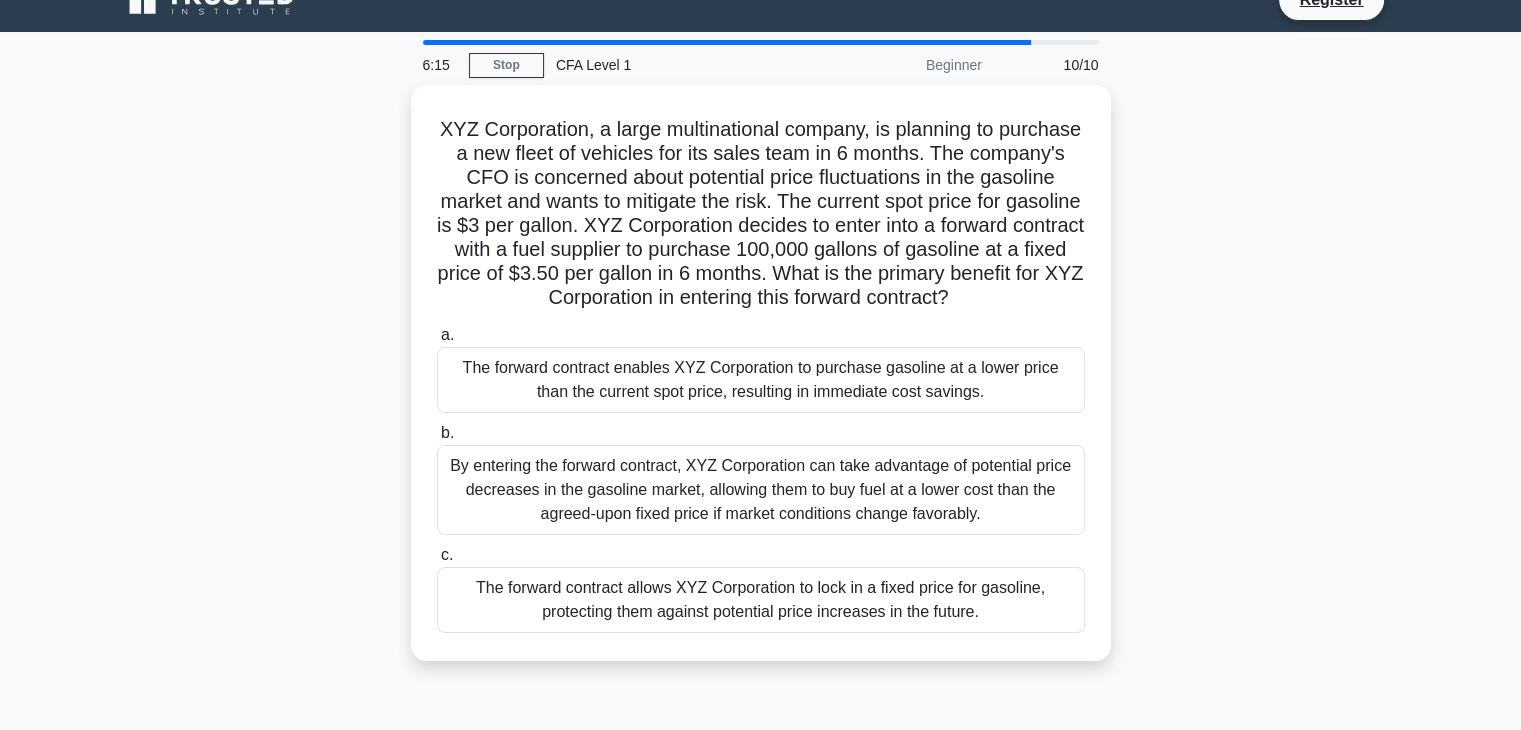 scroll, scrollTop: 28, scrollLeft: 0, axis: vertical 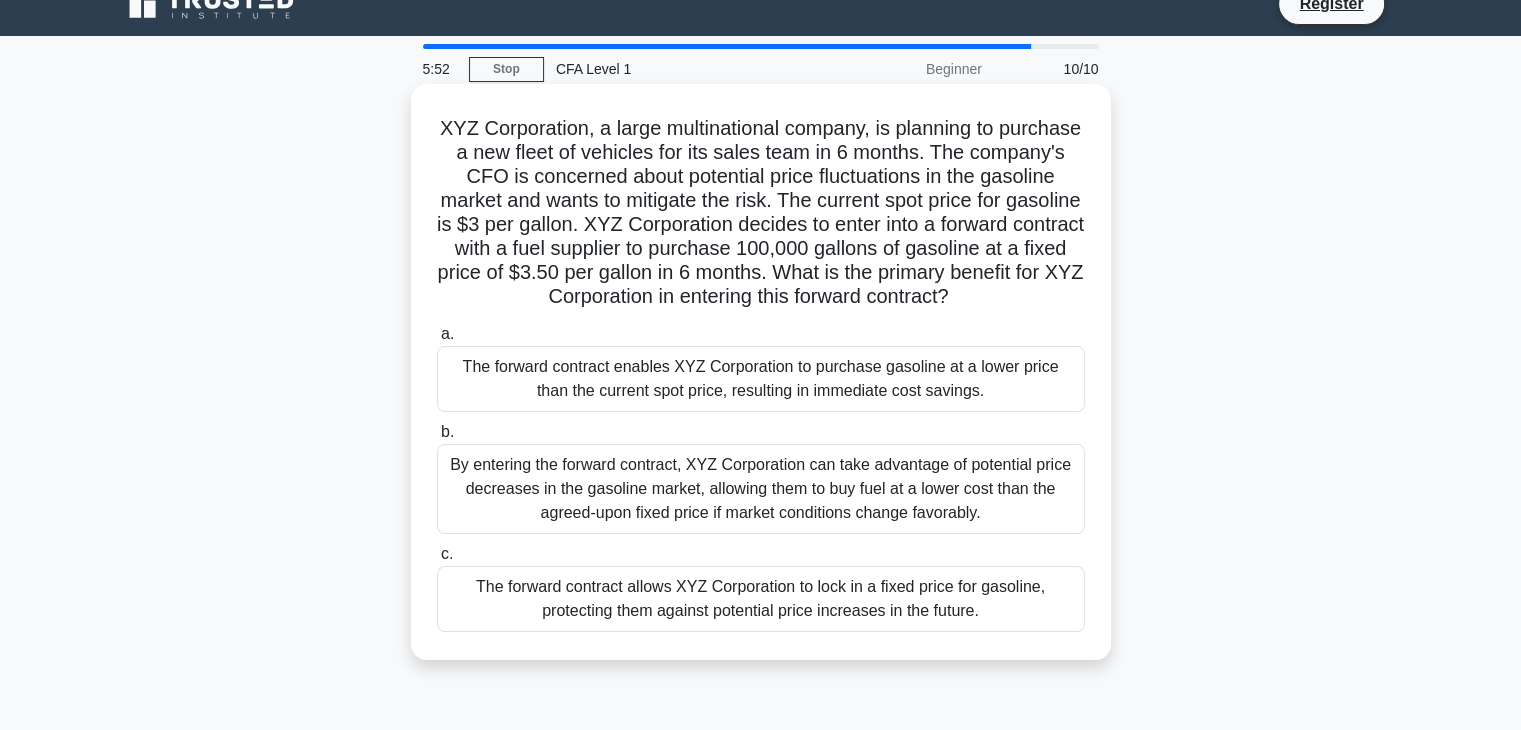 click on "The forward contract allows XYZ Corporation to lock in a fixed price for gasoline, protecting them against potential price increases in the future." at bounding box center [761, 599] 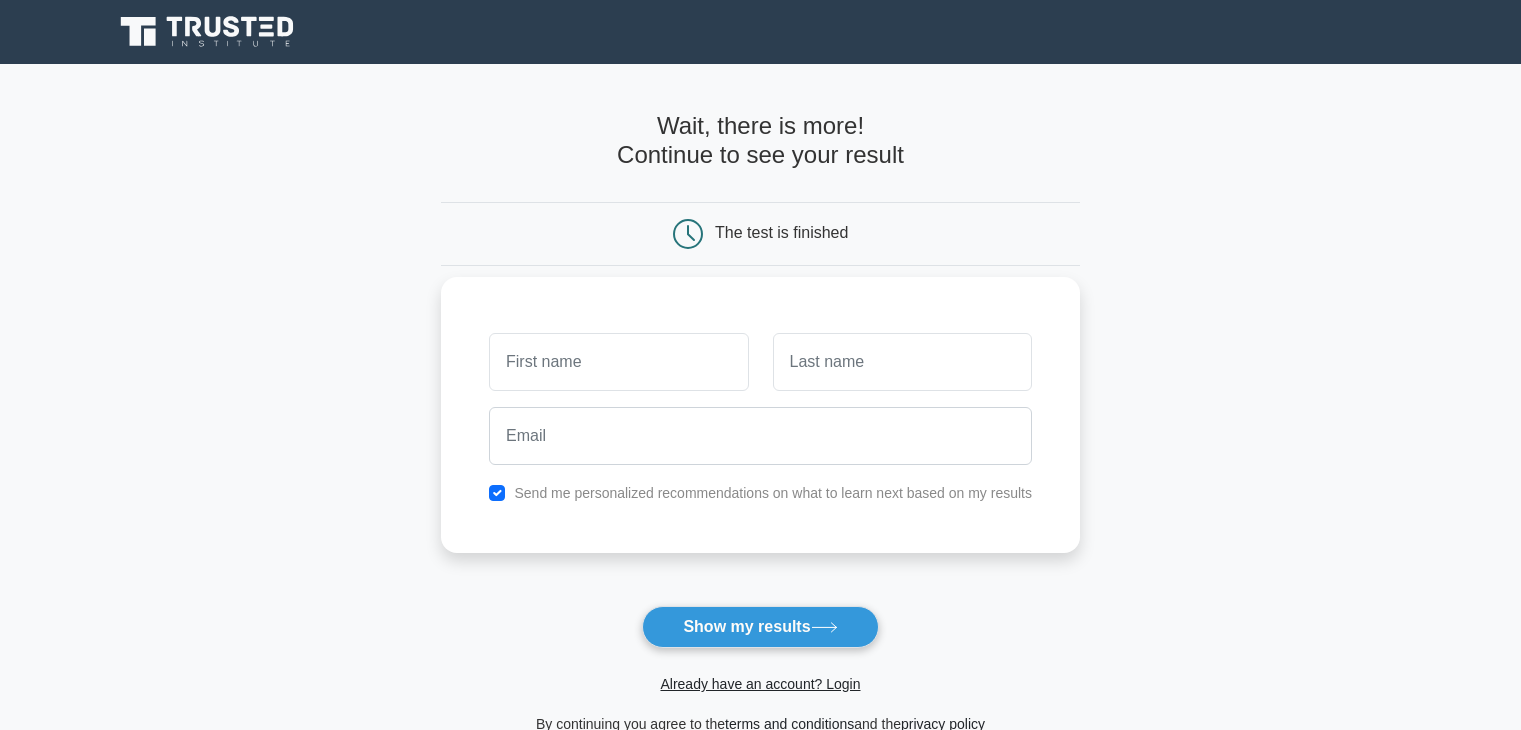 scroll, scrollTop: 0, scrollLeft: 0, axis: both 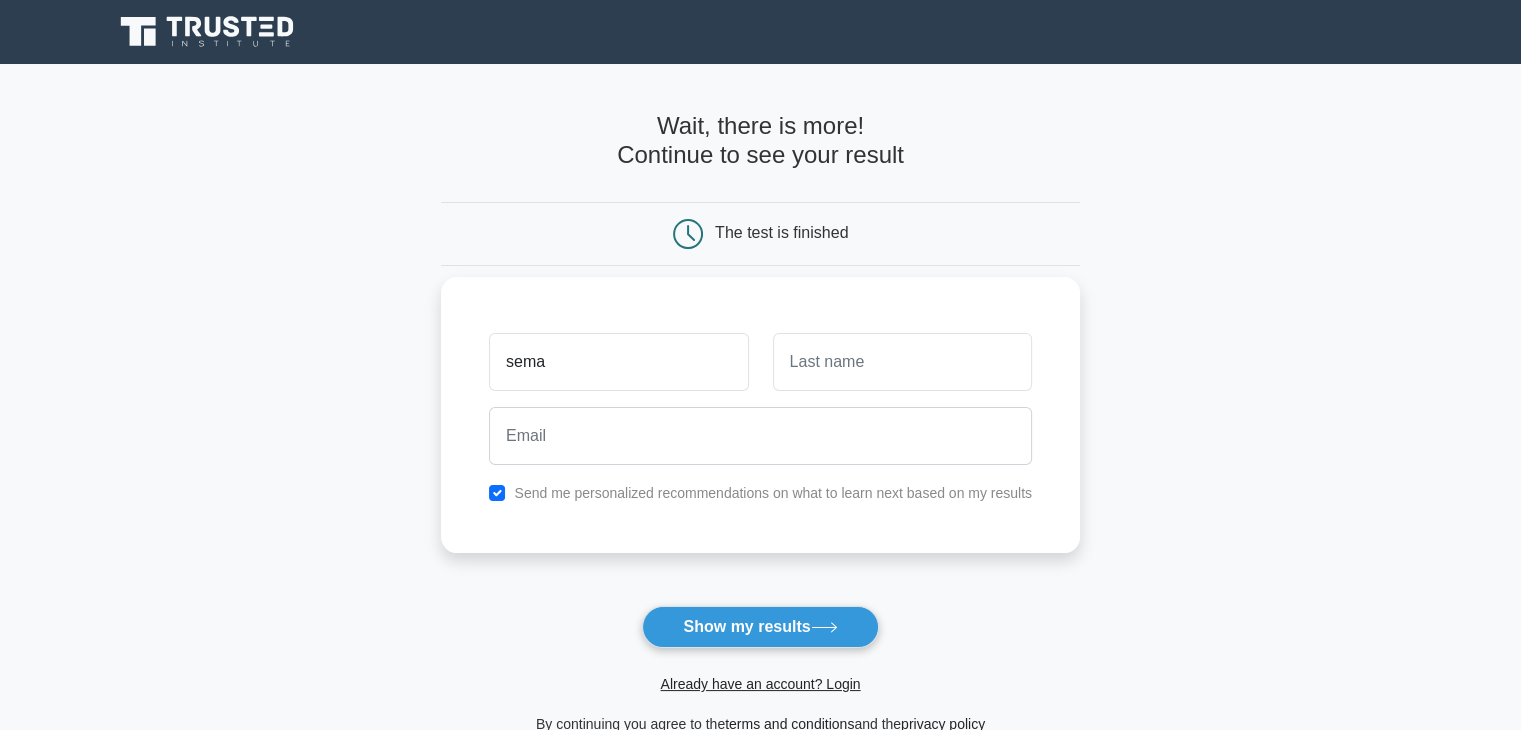 type on "sema" 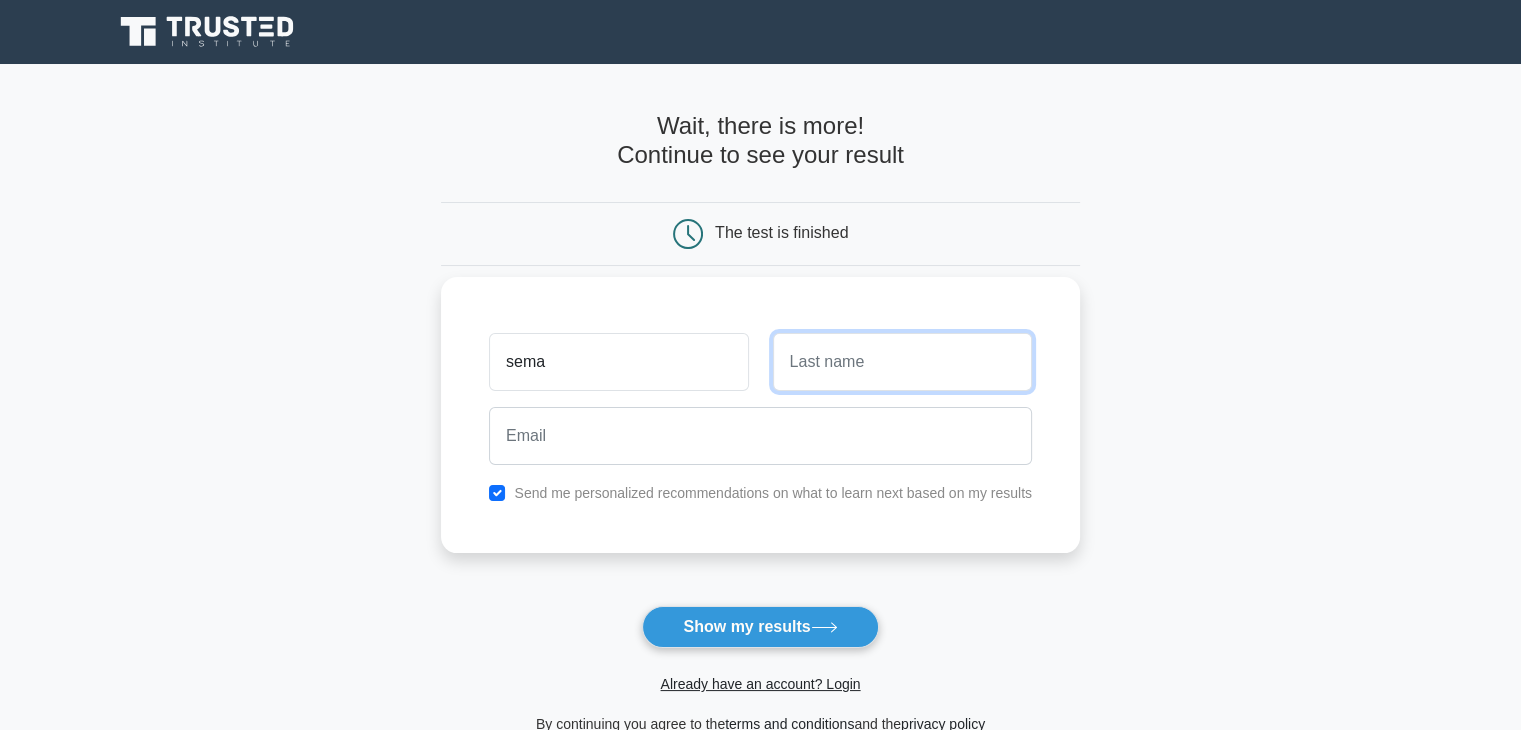 click at bounding box center [902, 362] 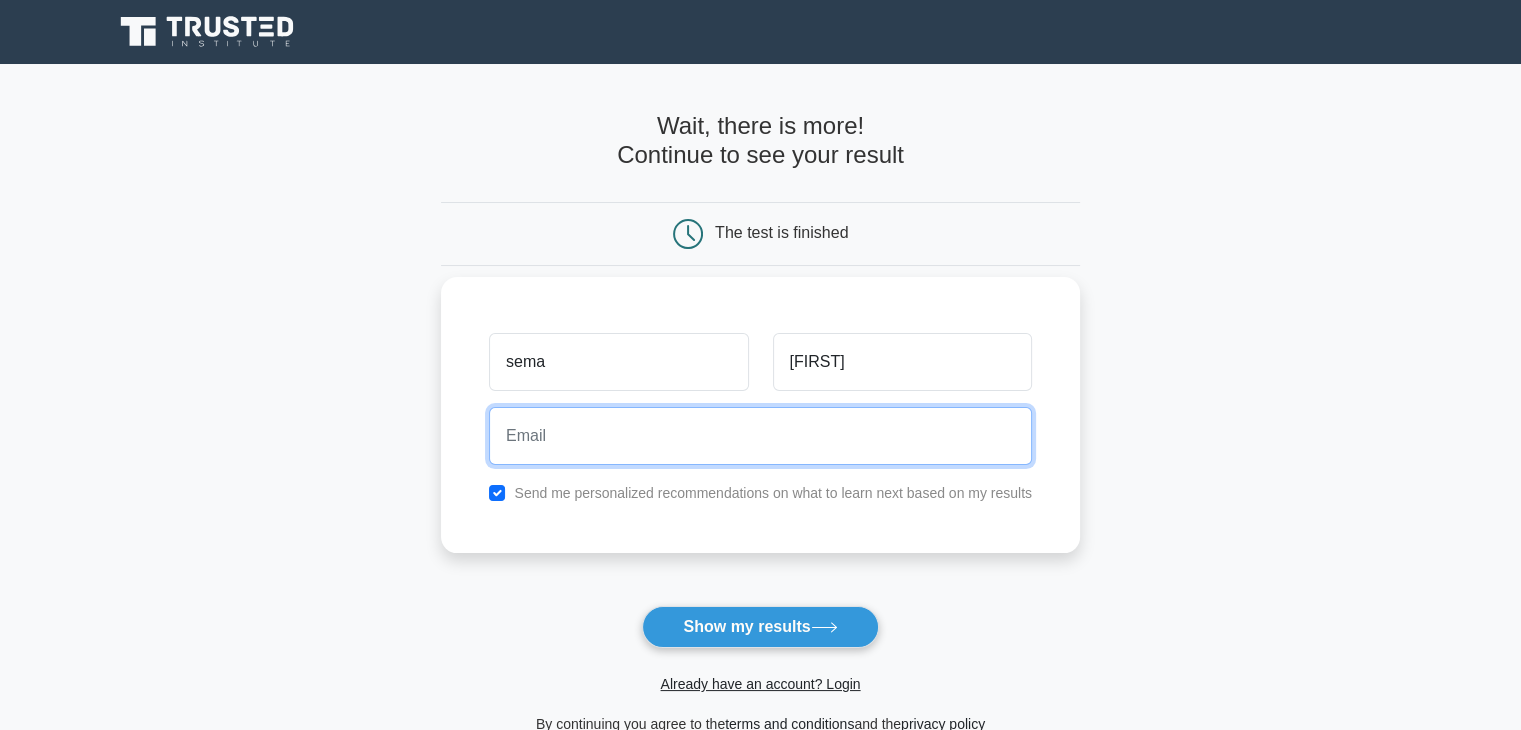 click at bounding box center [760, 436] 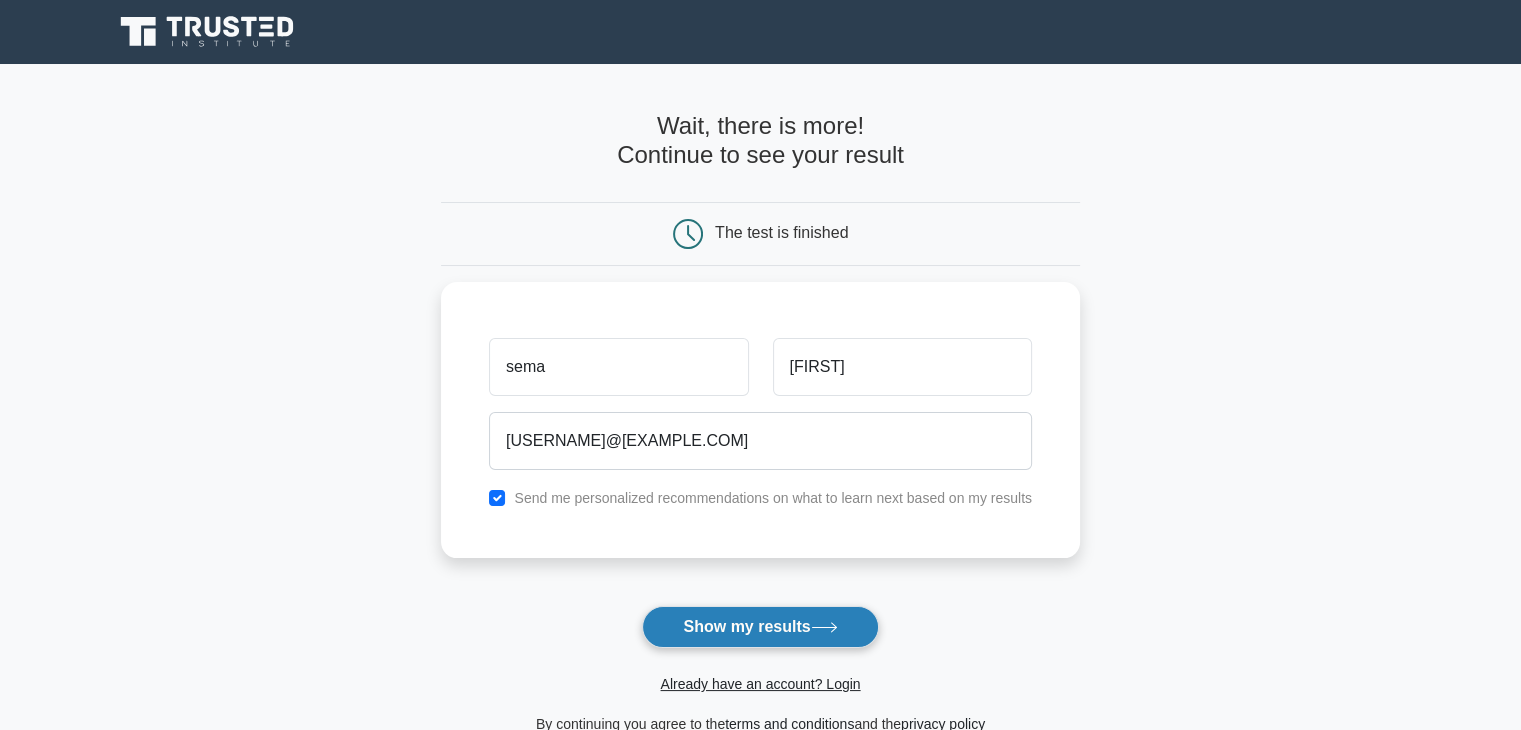 click on "Show my results" at bounding box center [760, 627] 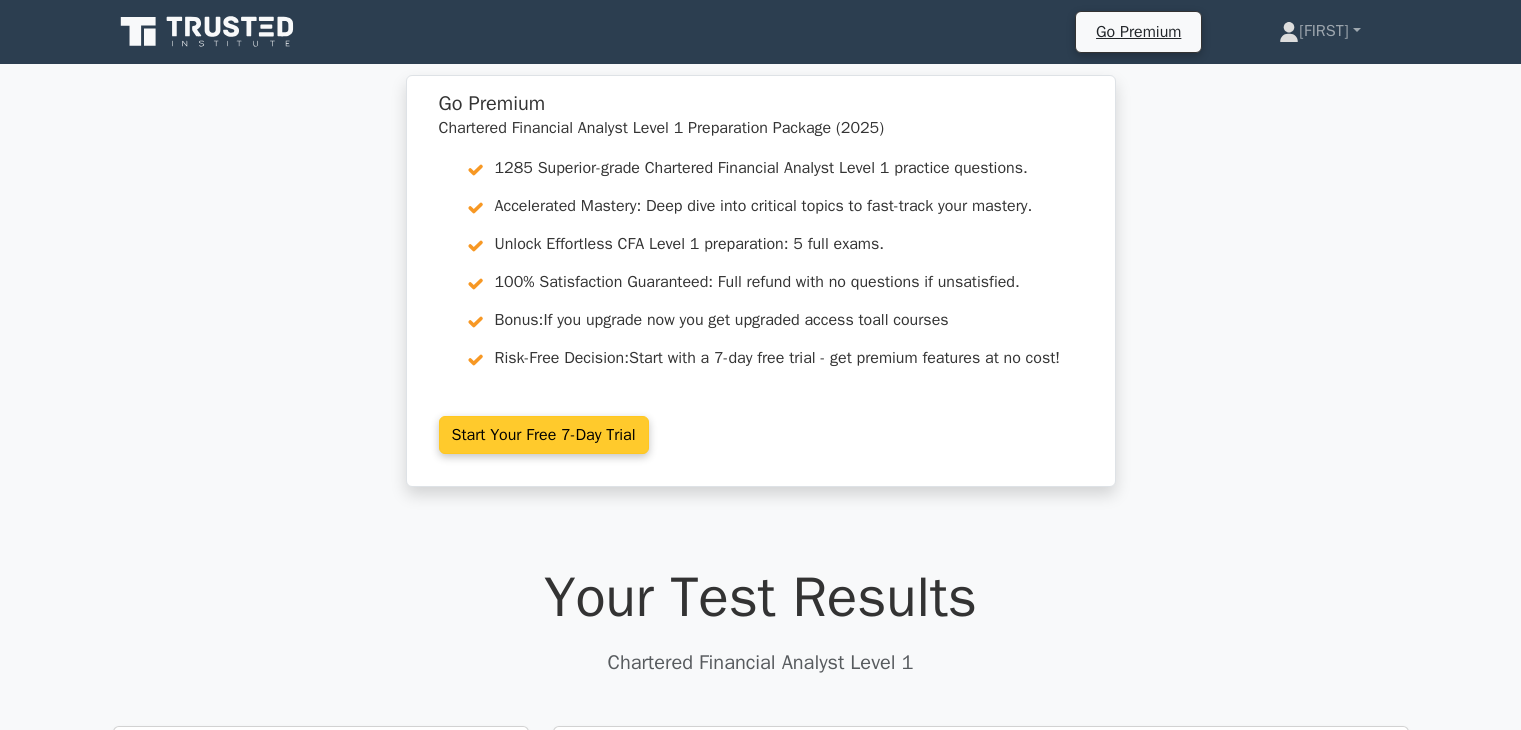 scroll, scrollTop: 0, scrollLeft: 0, axis: both 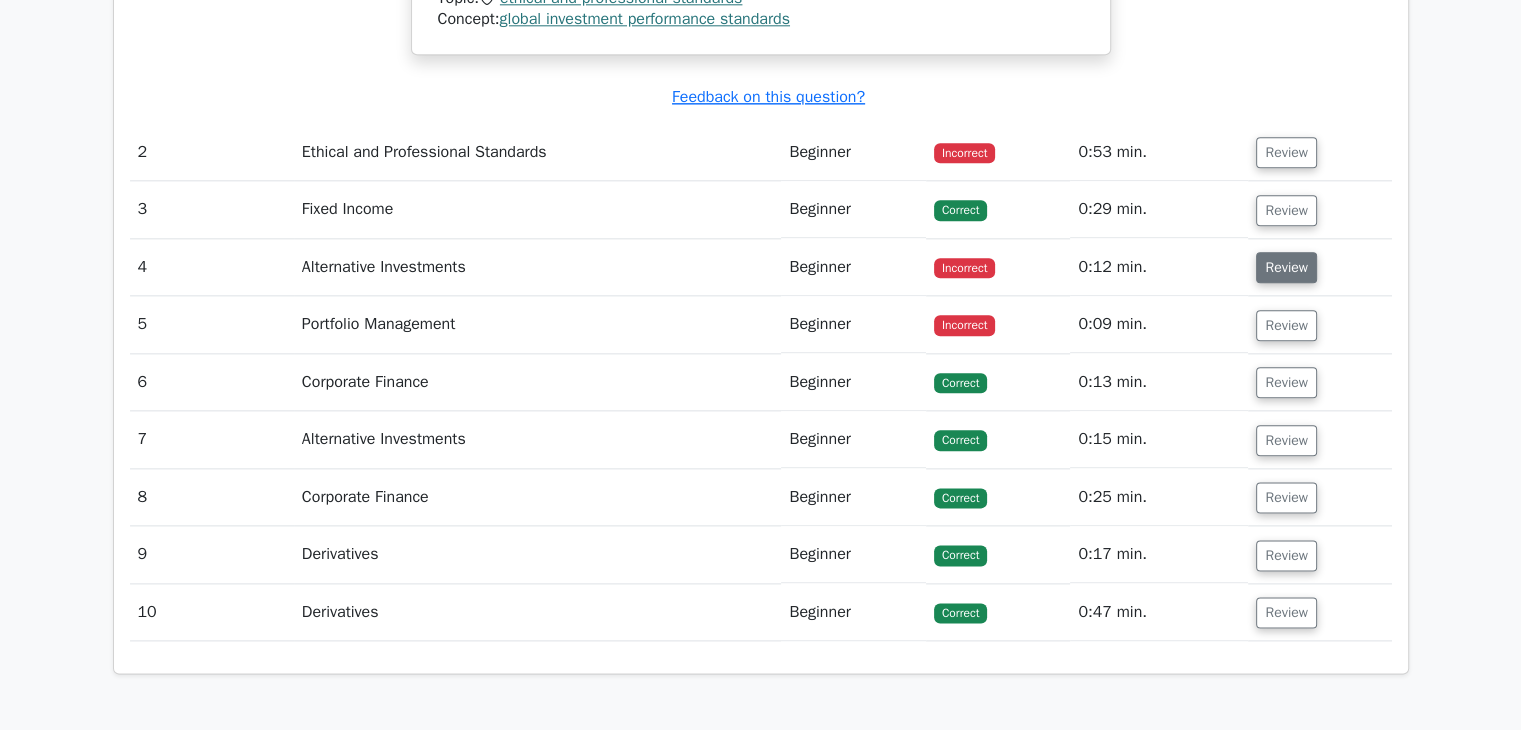 click on "Review" at bounding box center [1286, 267] 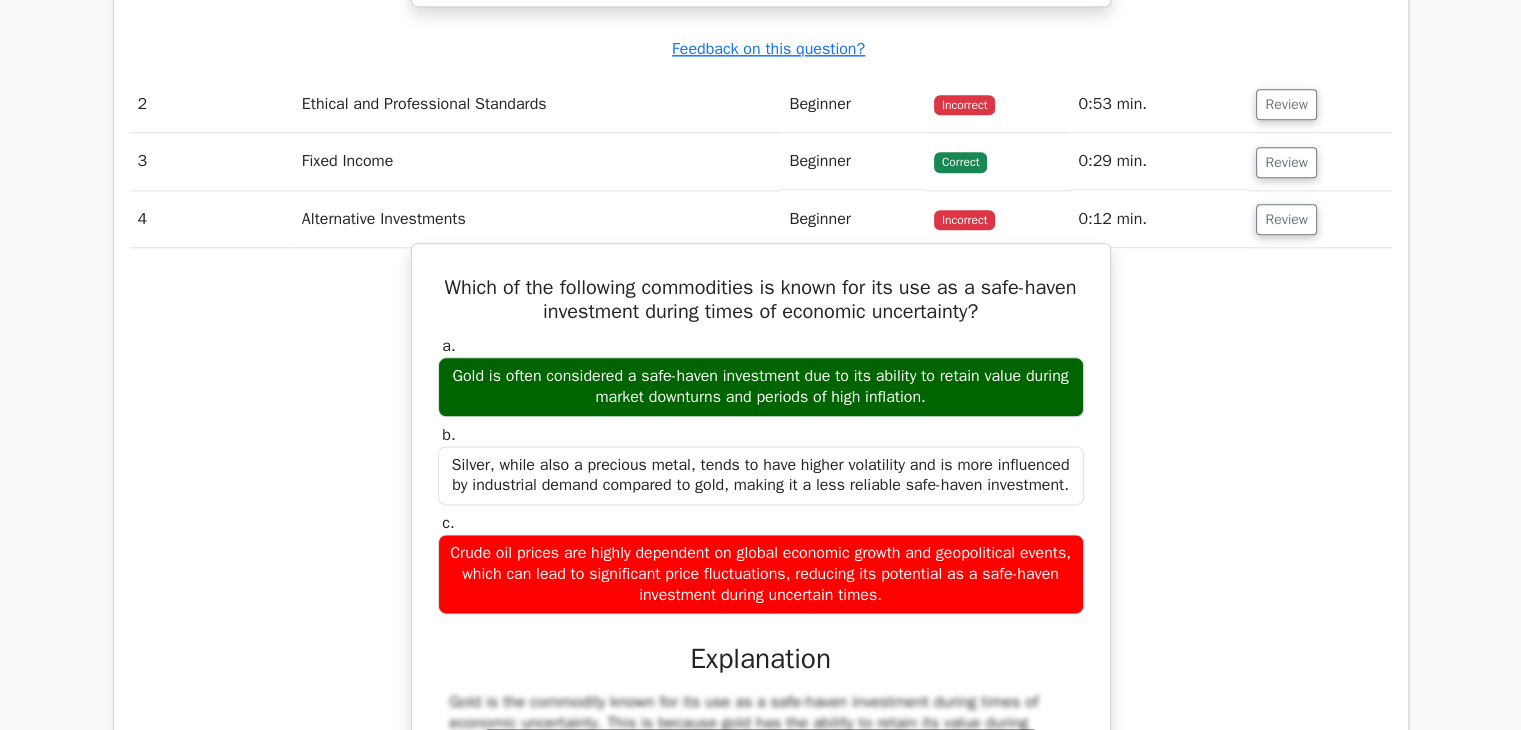 scroll, scrollTop: 2420, scrollLeft: 0, axis: vertical 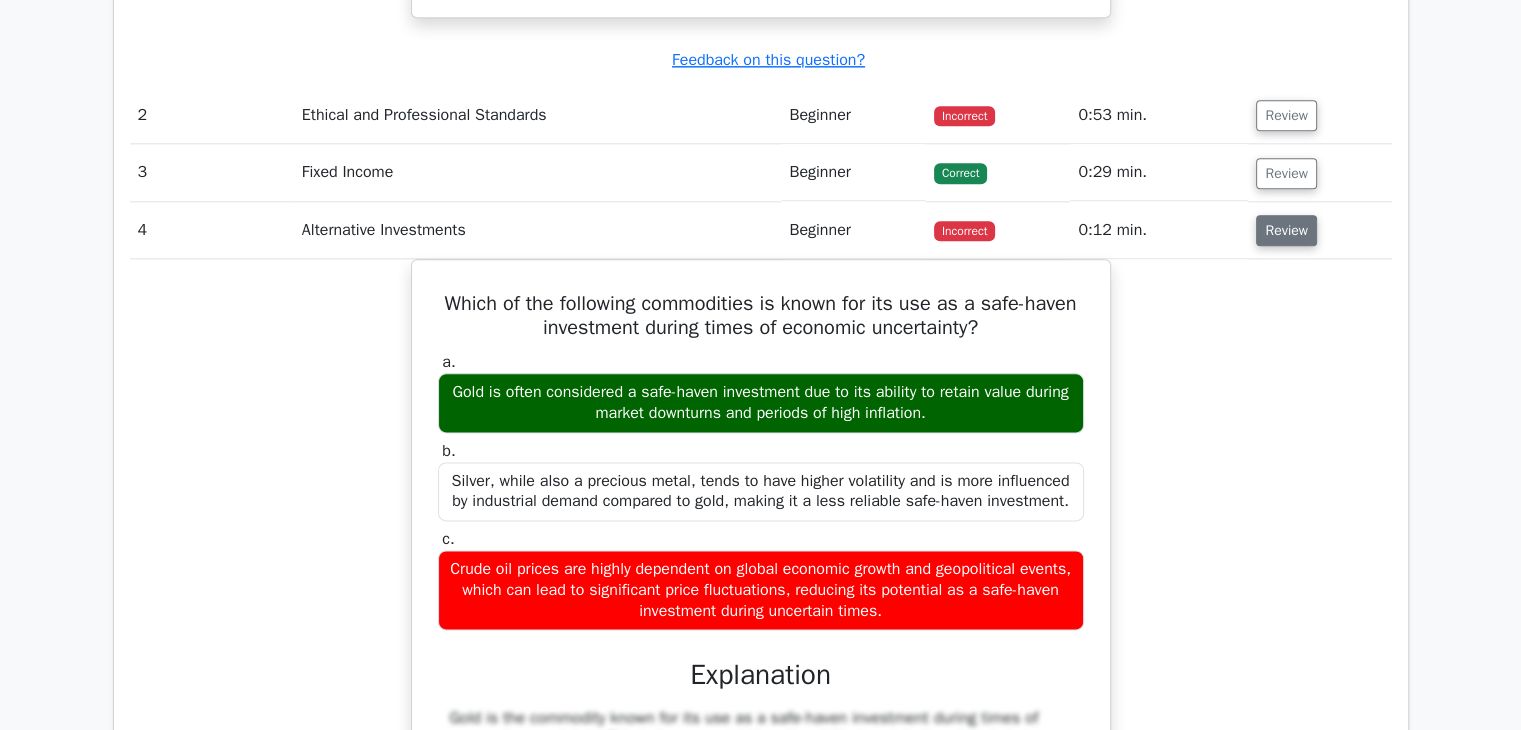 click on "Review" at bounding box center (1286, 230) 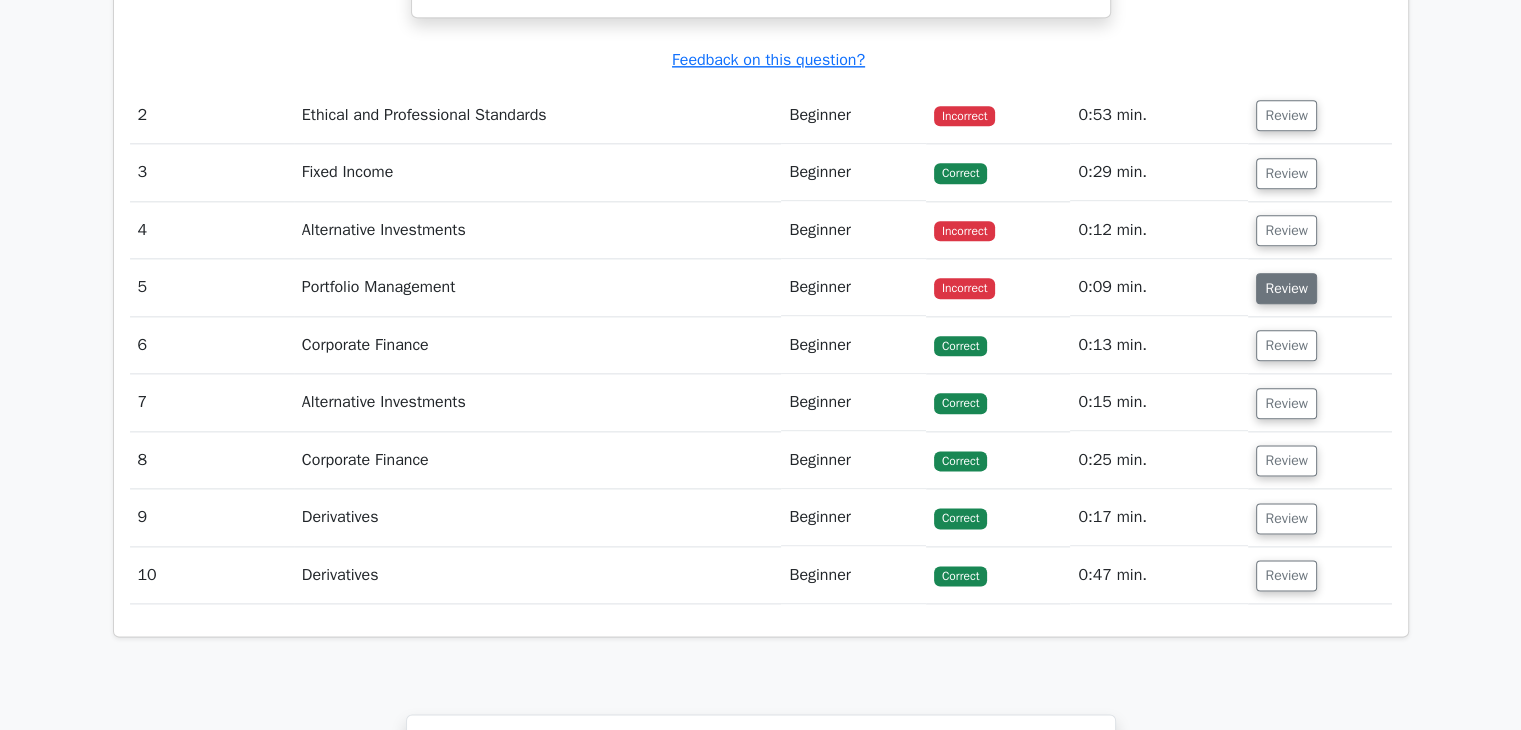 click on "Review" at bounding box center (1286, 288) 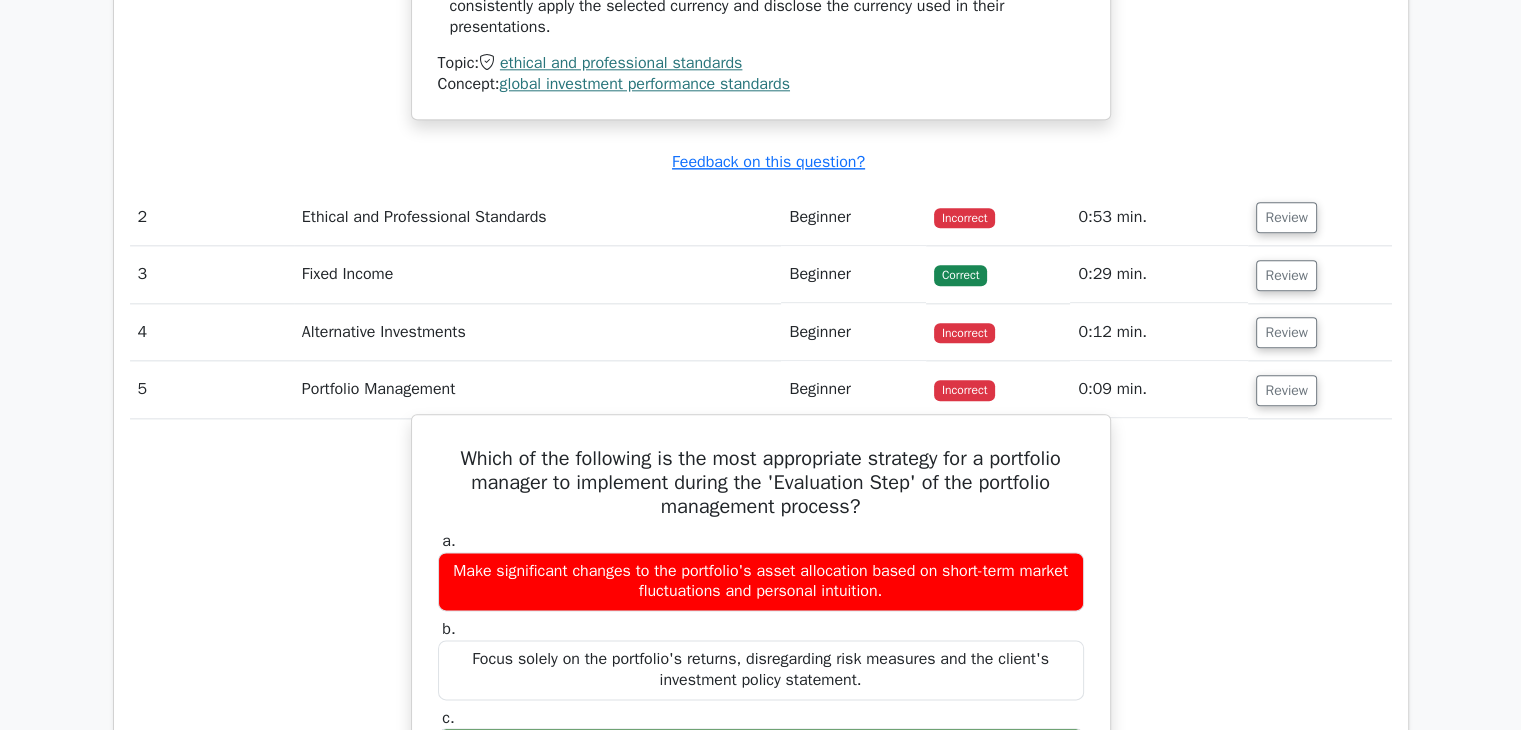 scroll, scrollTop: 2312, scrollLeft: 0, axis: vertical 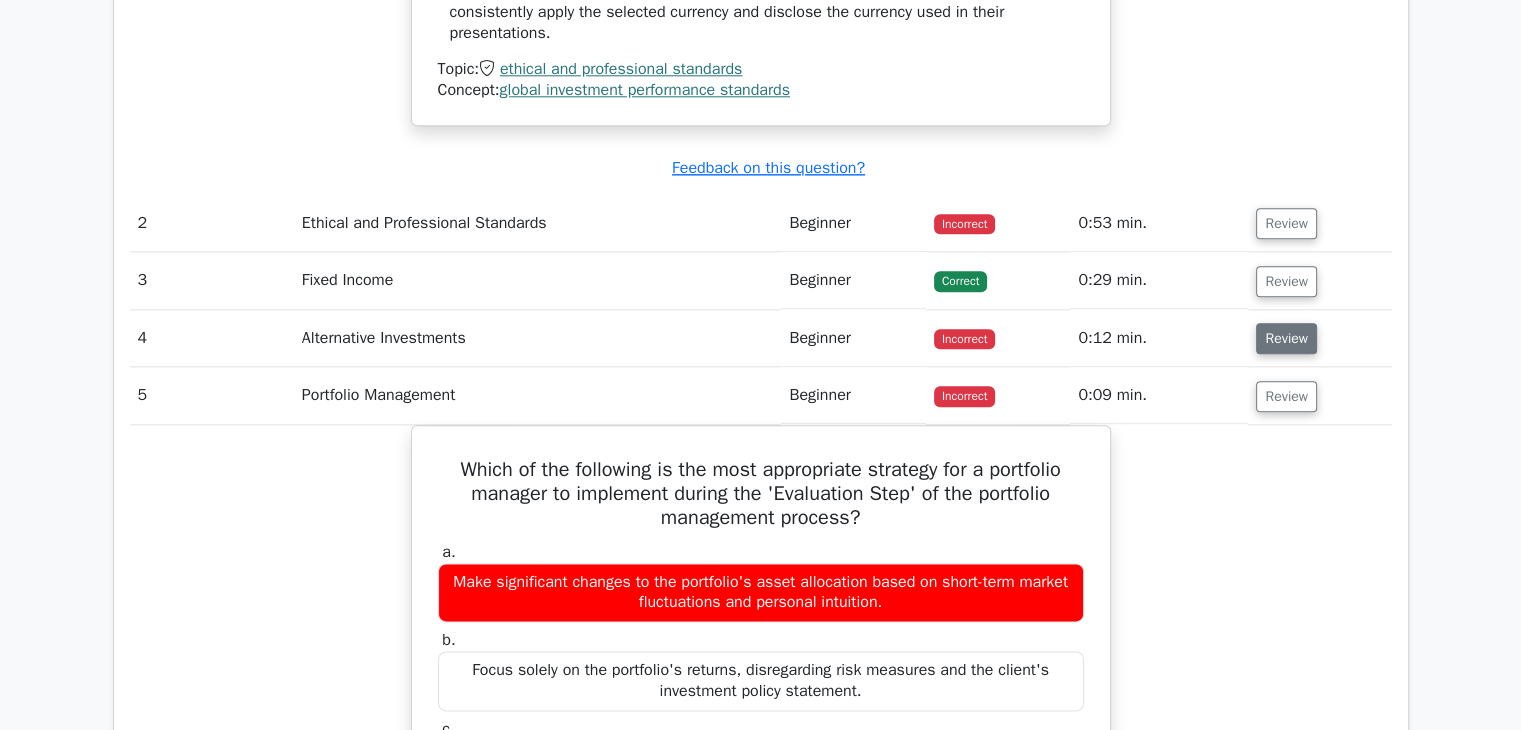 click on "Review" at bounding box center (1286, 338) 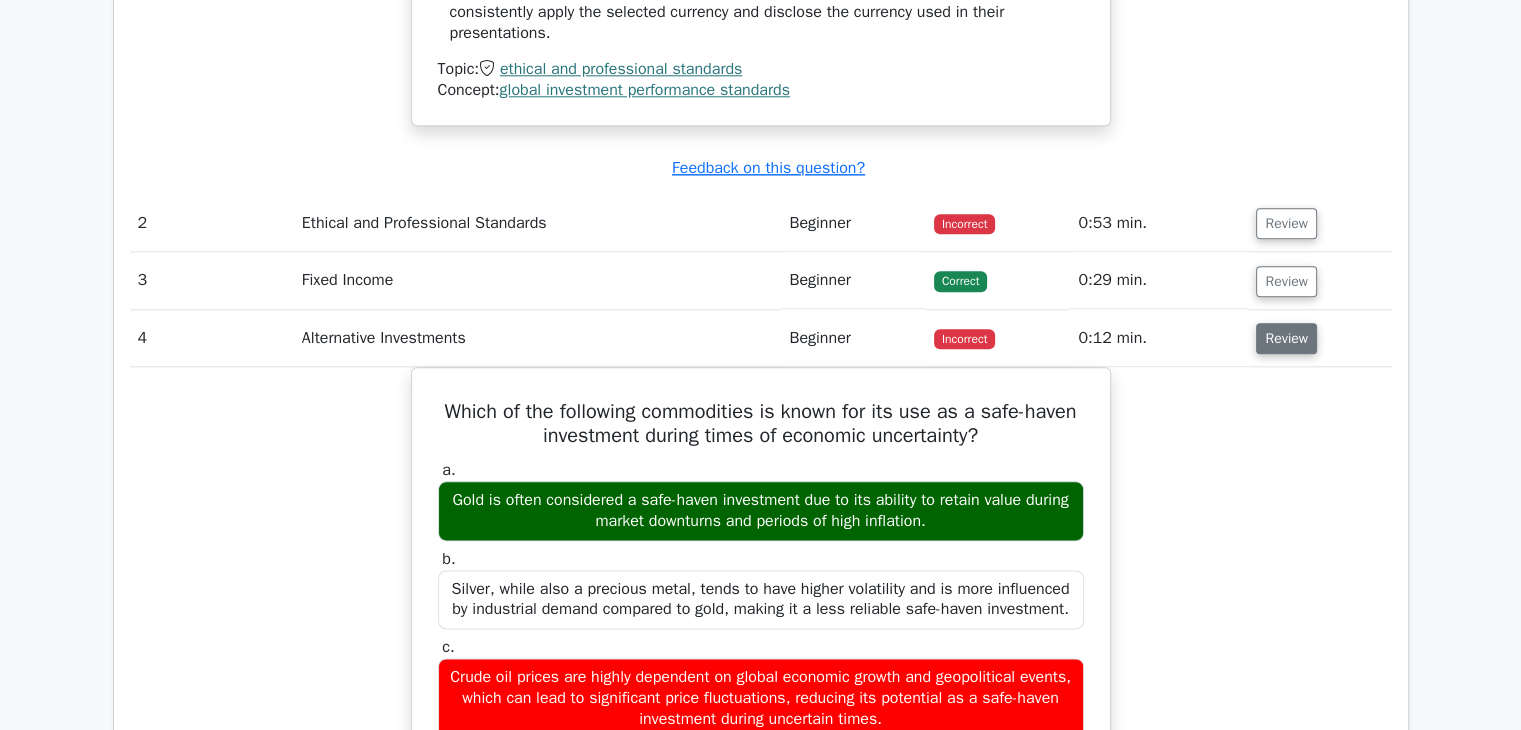 click on "Review" at bounding box center (1286, 338) 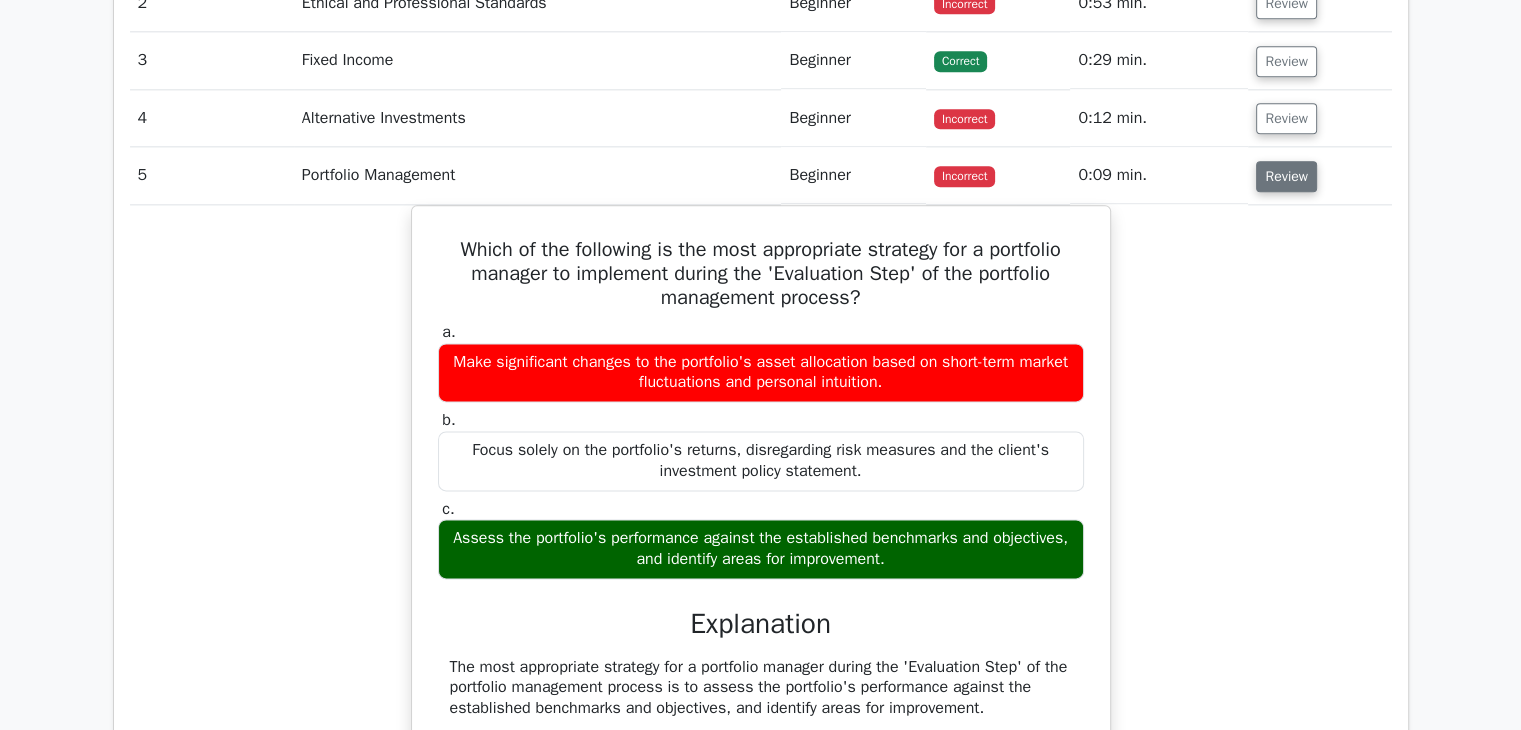 scroll, scrollTop: 2539, scrollLeft: 0, axis: vertical 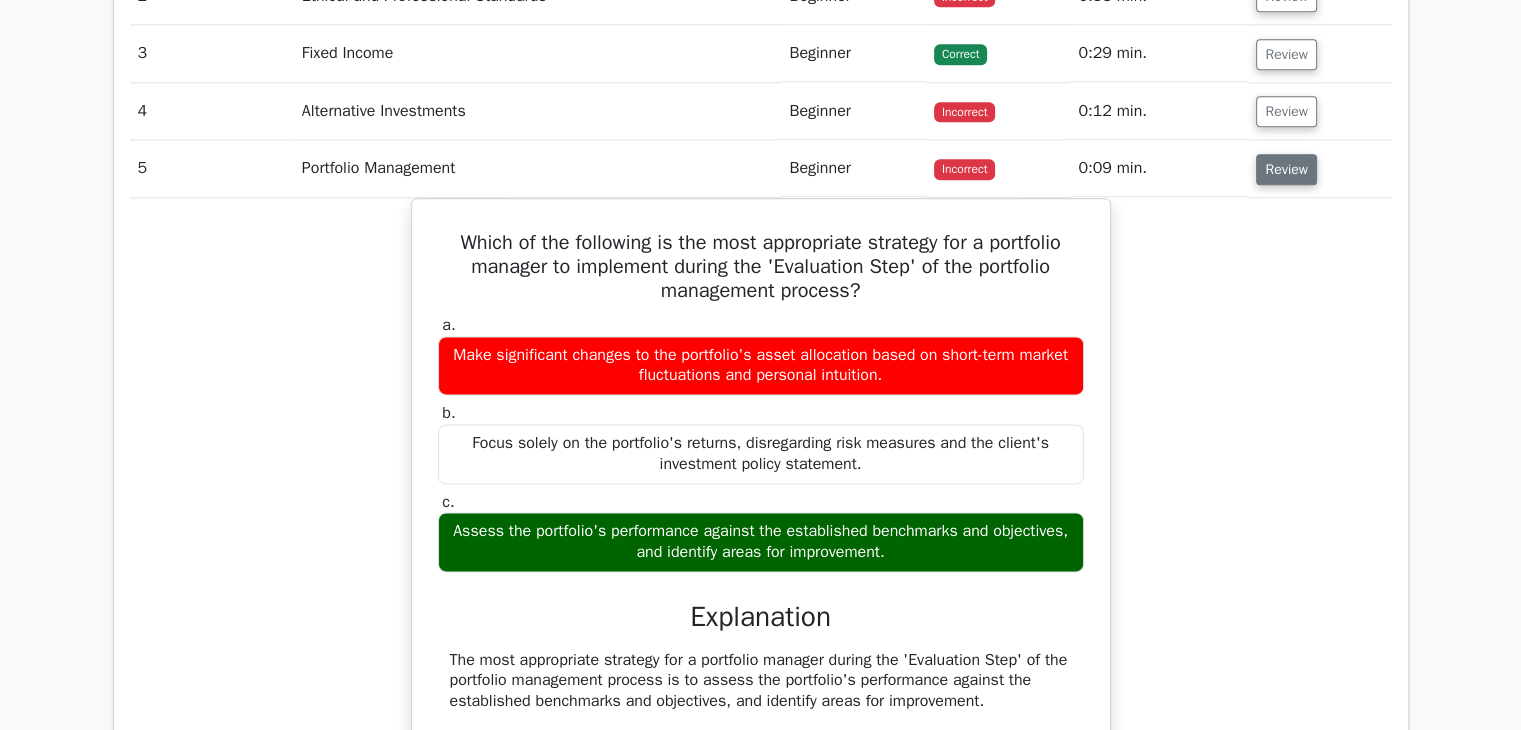 click on "Review" at bounding box center [1286, 169] 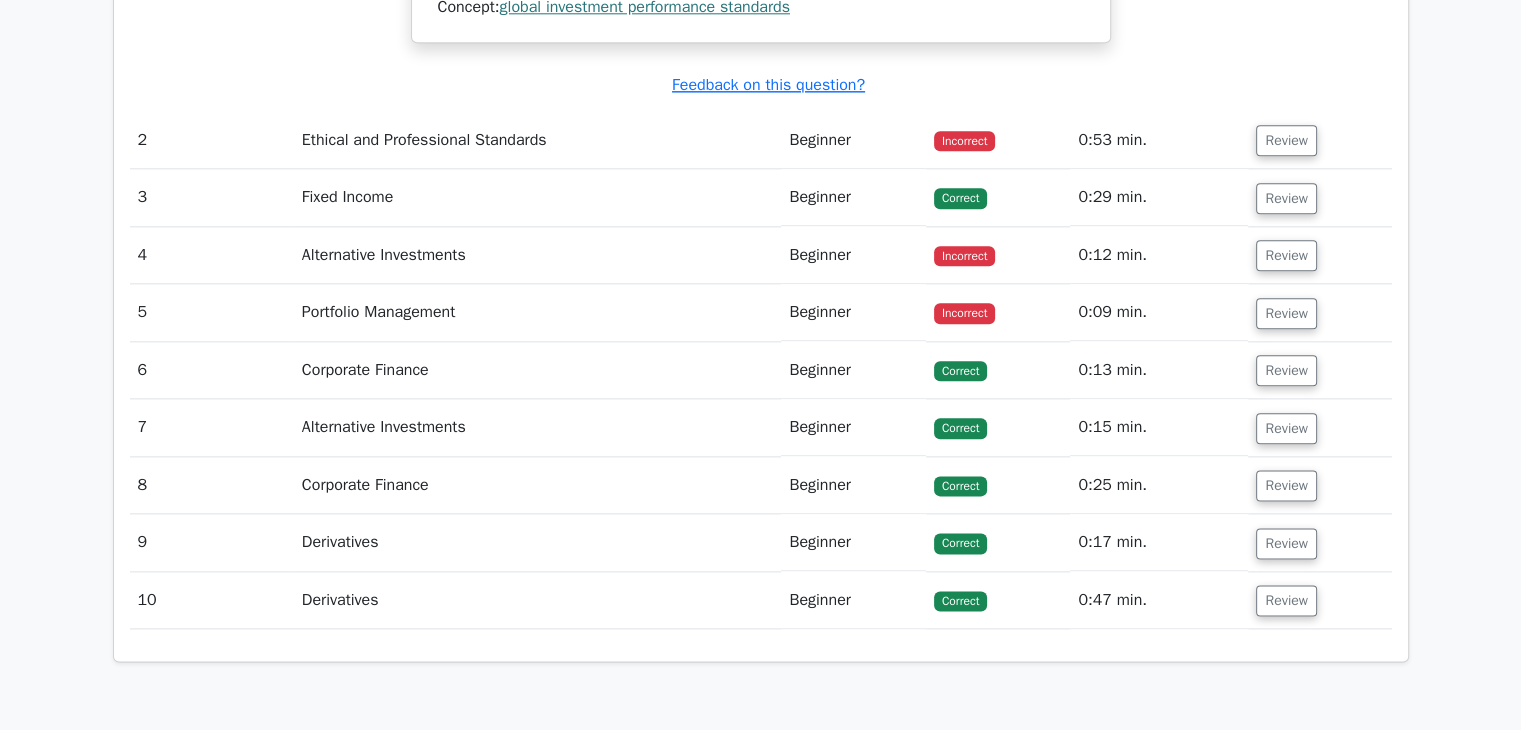 scroll, scrollTop: 2380, scrollLeft: 0, axis: vertical 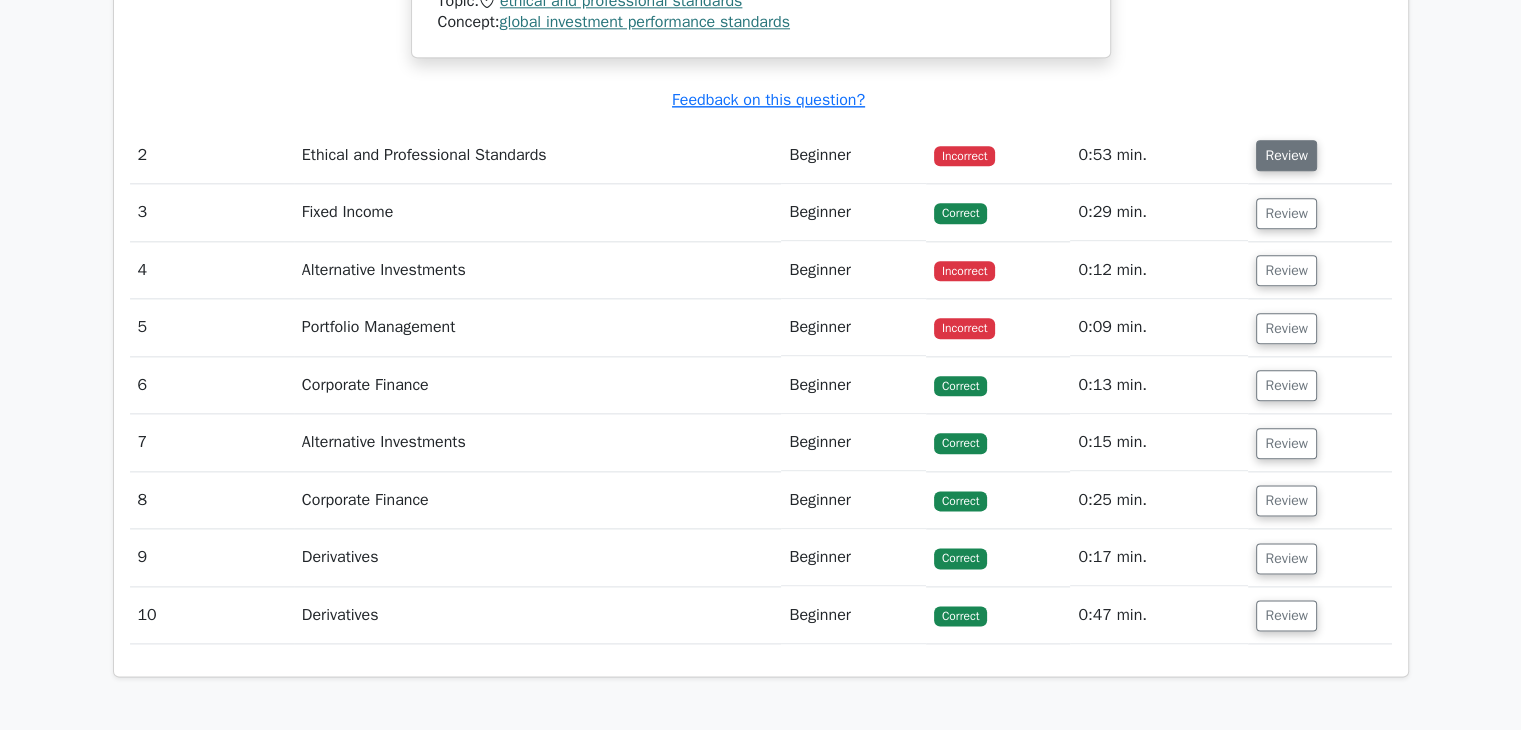 click on "Review" at bounding box center (1286, 155) 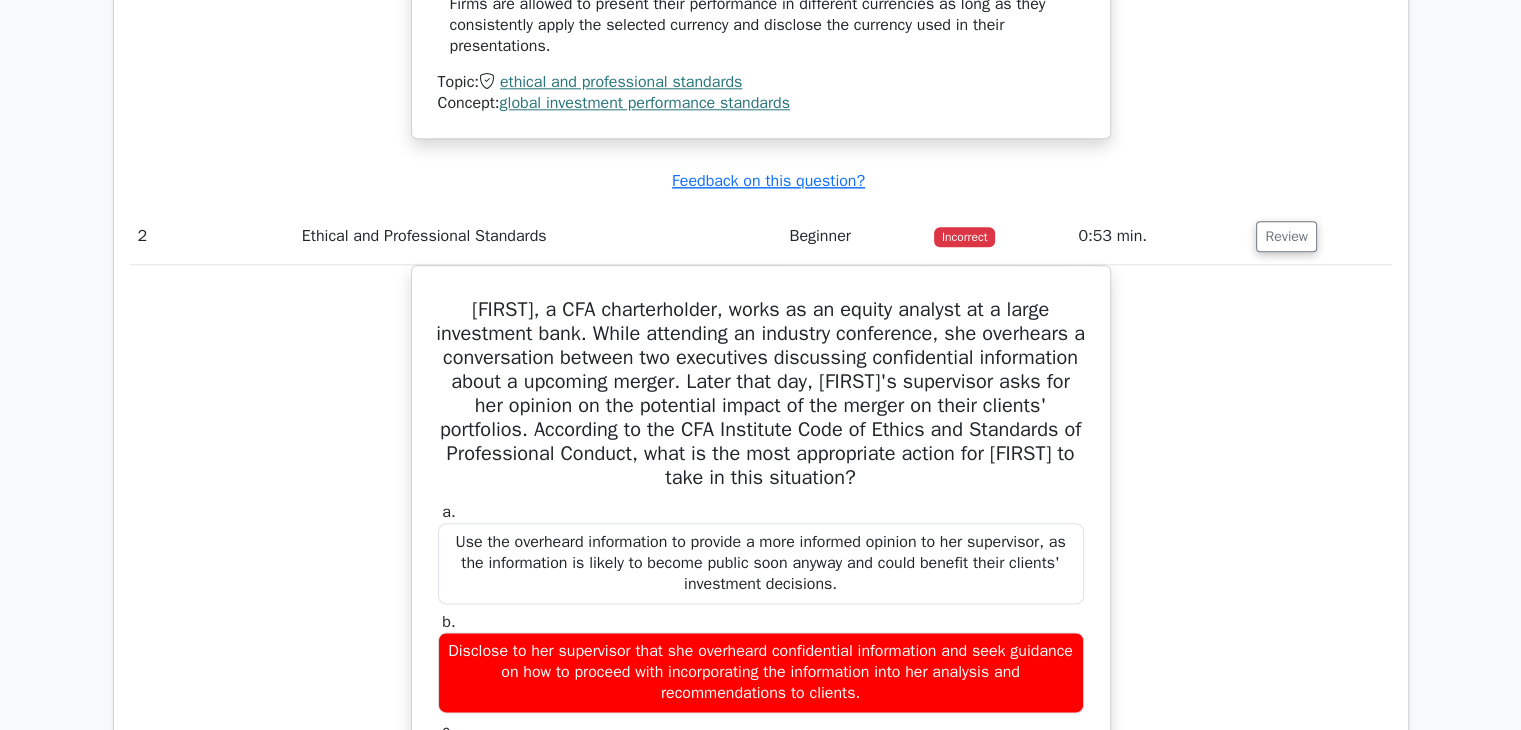 scroll, scrollTop: 2223, scrollLeft: 0, axis: vertical 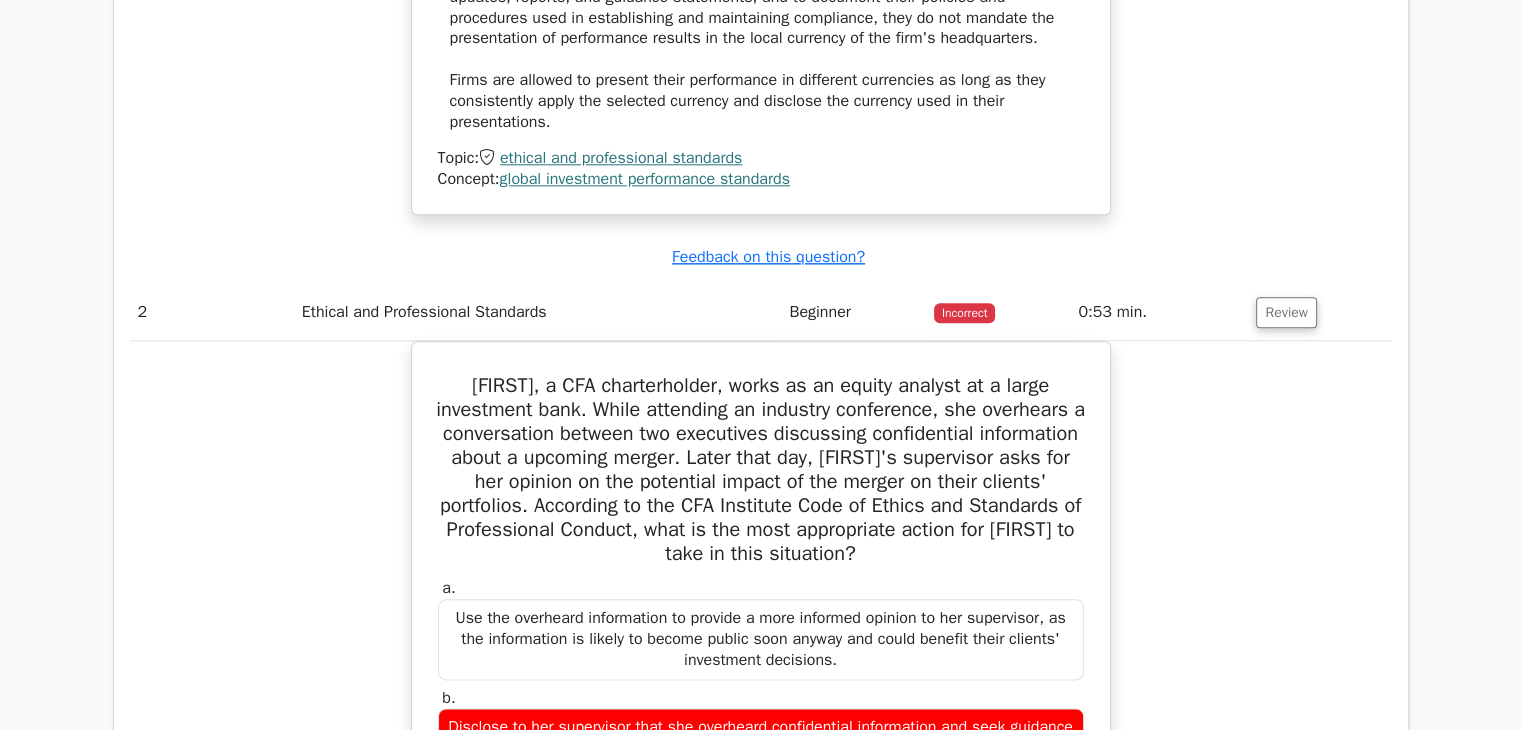 click on "Review" at bounding box center [1319, 312] 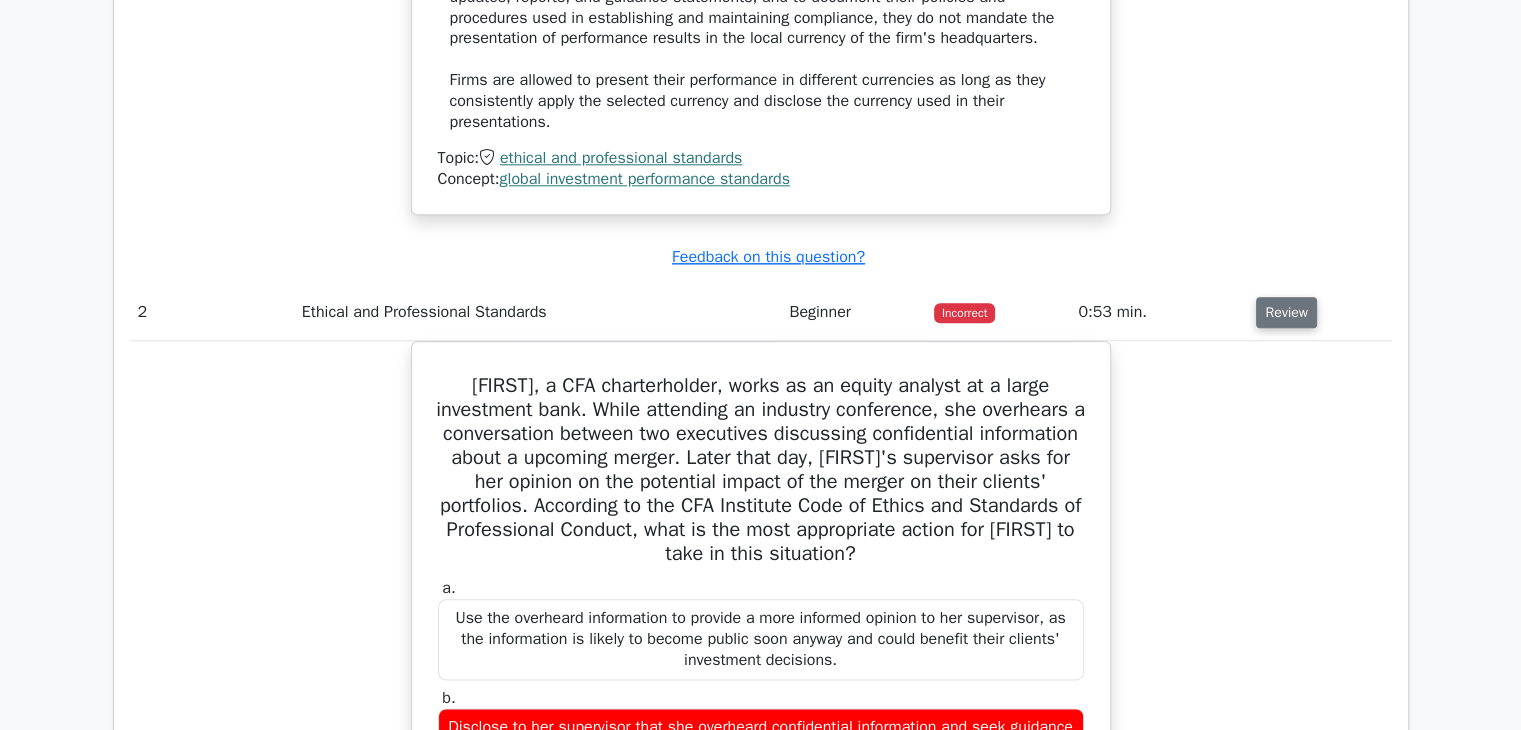 click on "Review" at bounding box center [1286, 312] 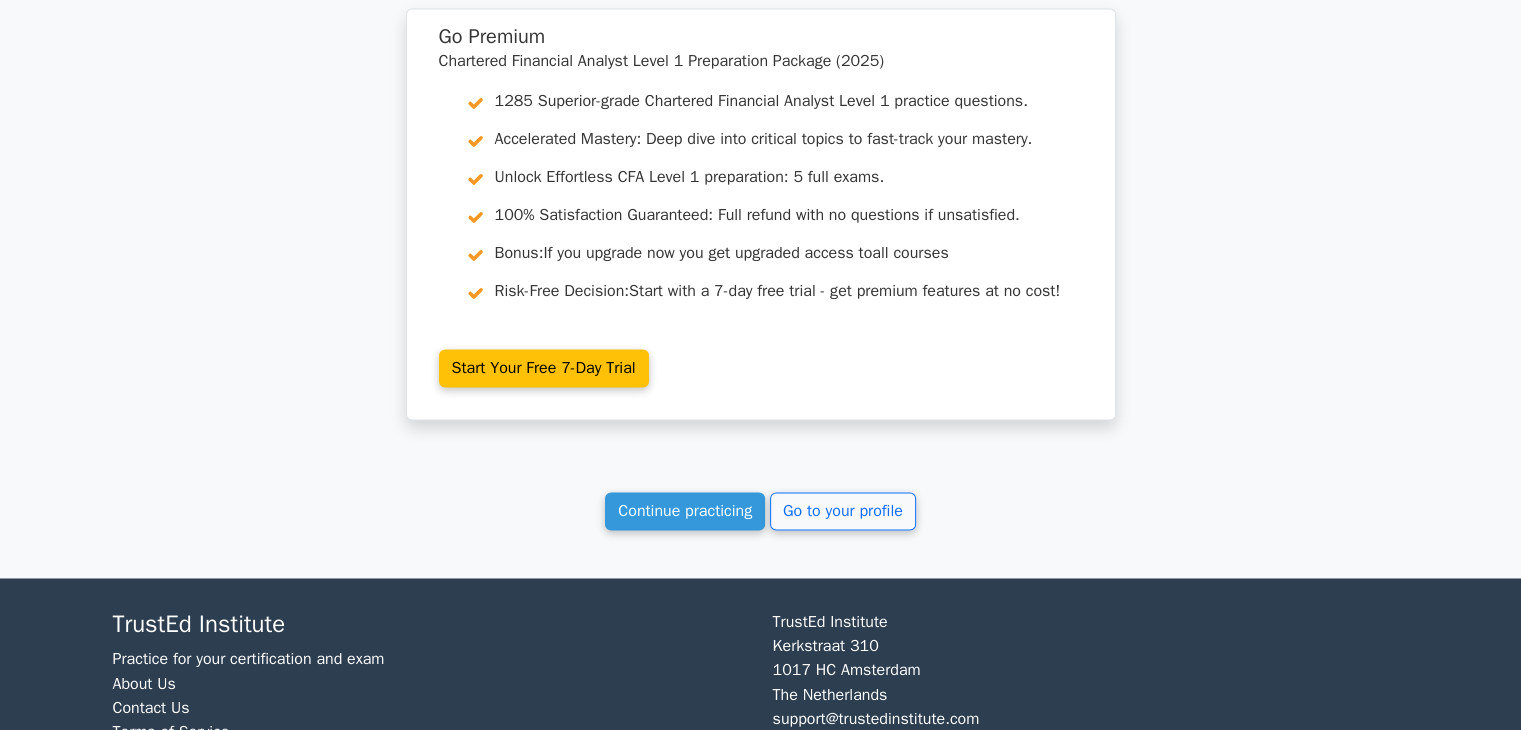 scroll, scrollTop: 3124, scrollLeft: 0, axis: vertical 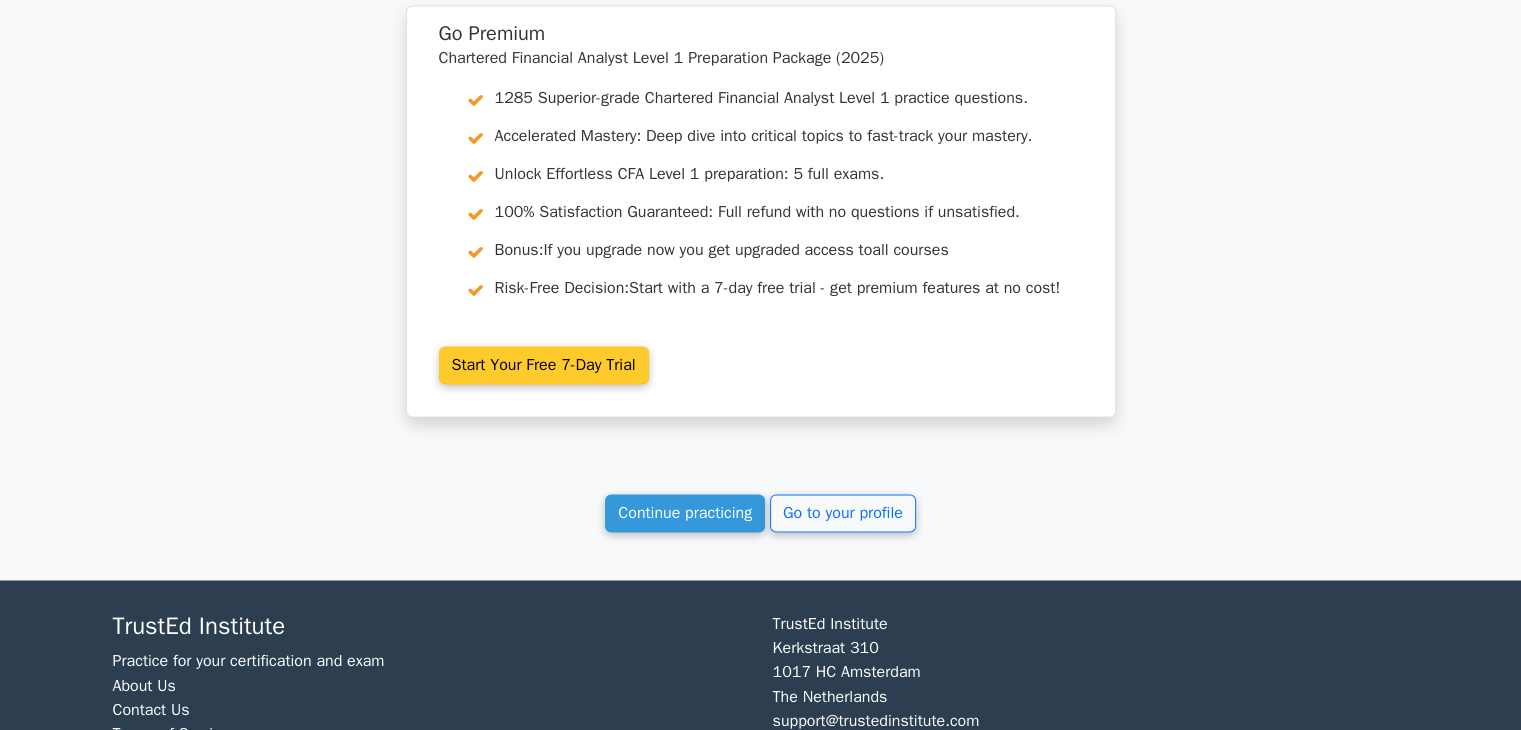 click on "Start Your Free 7-Day Trial" at bounding box center [544, 365] 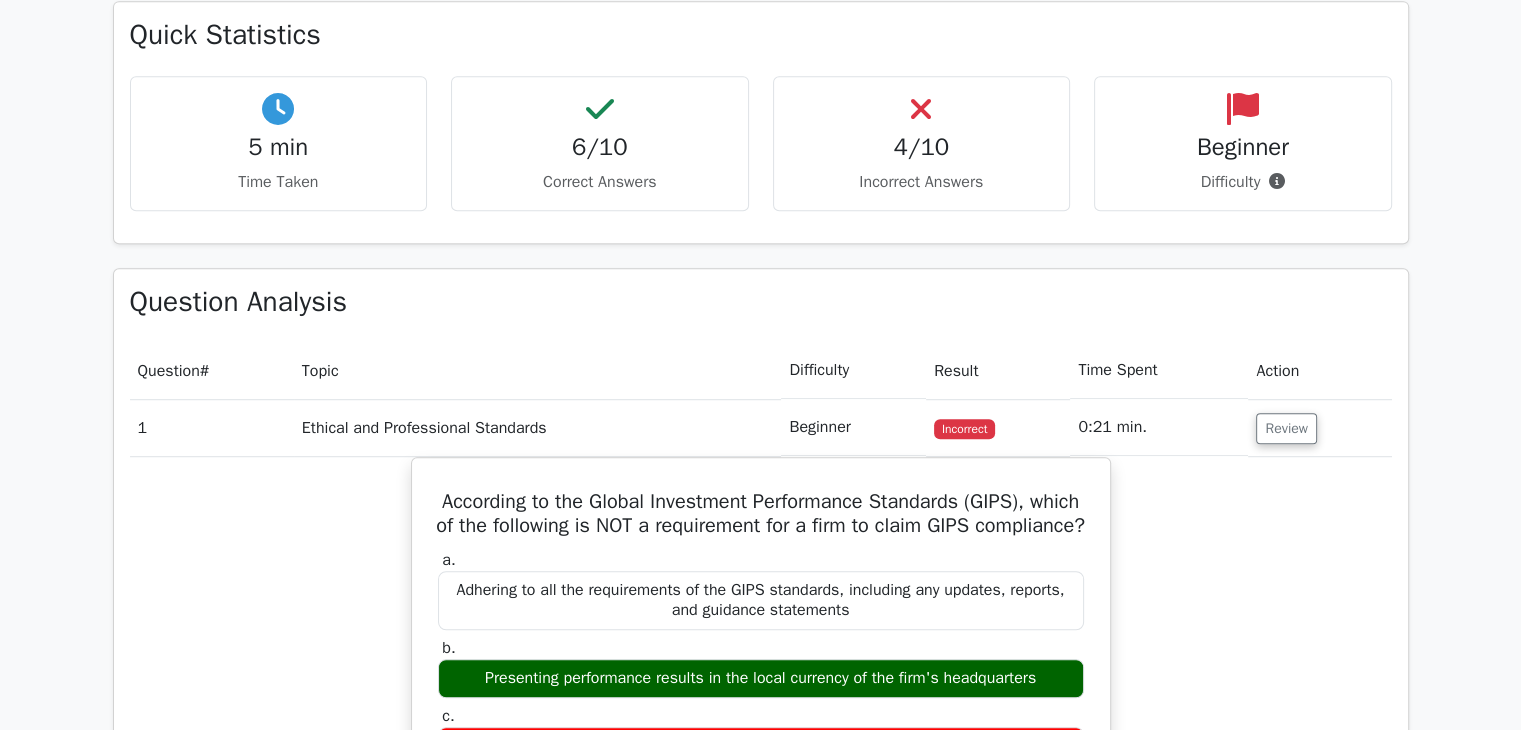scroll, scrollTop: 1160, scrollLeft: 0, axis: vertical 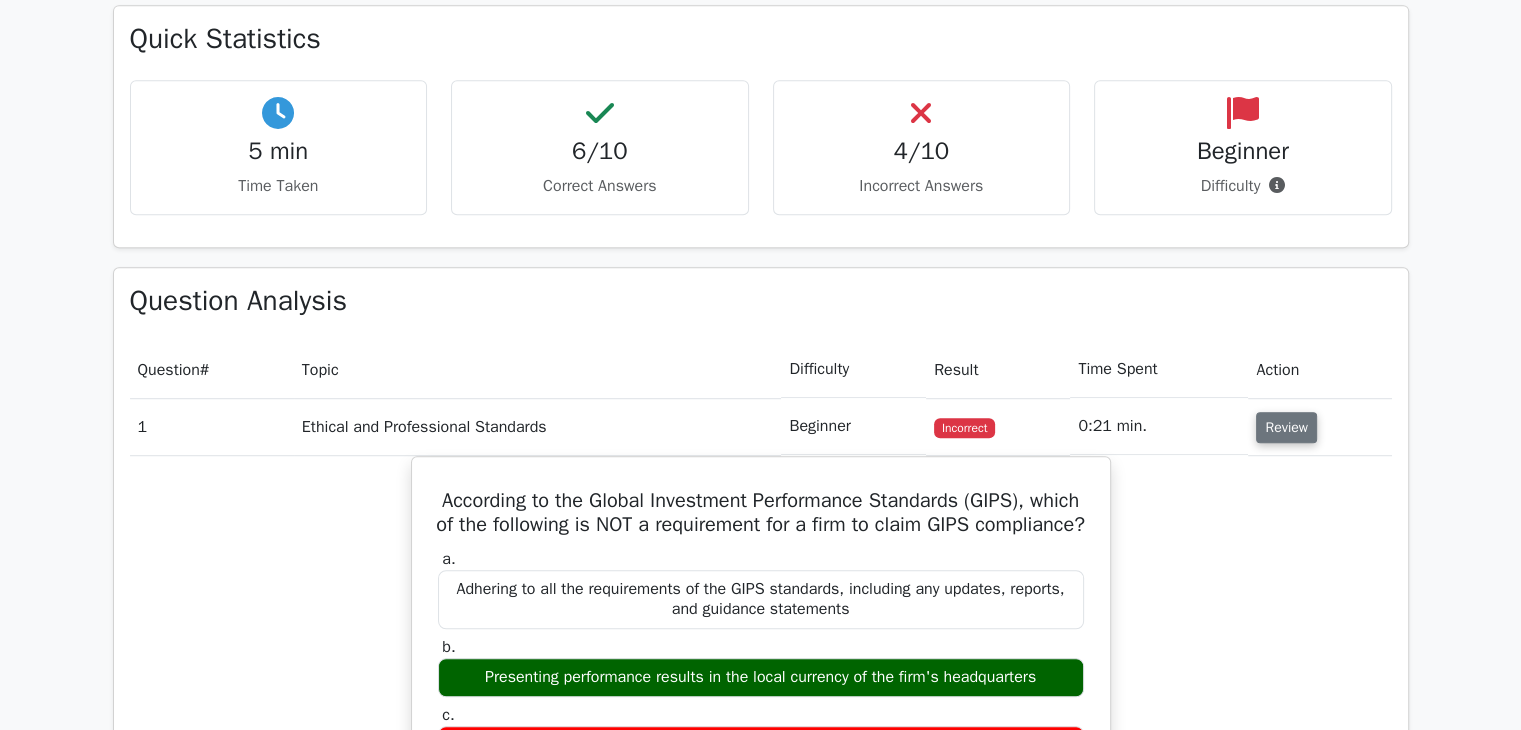 click on "Review" at bounding box center [1286, 427] 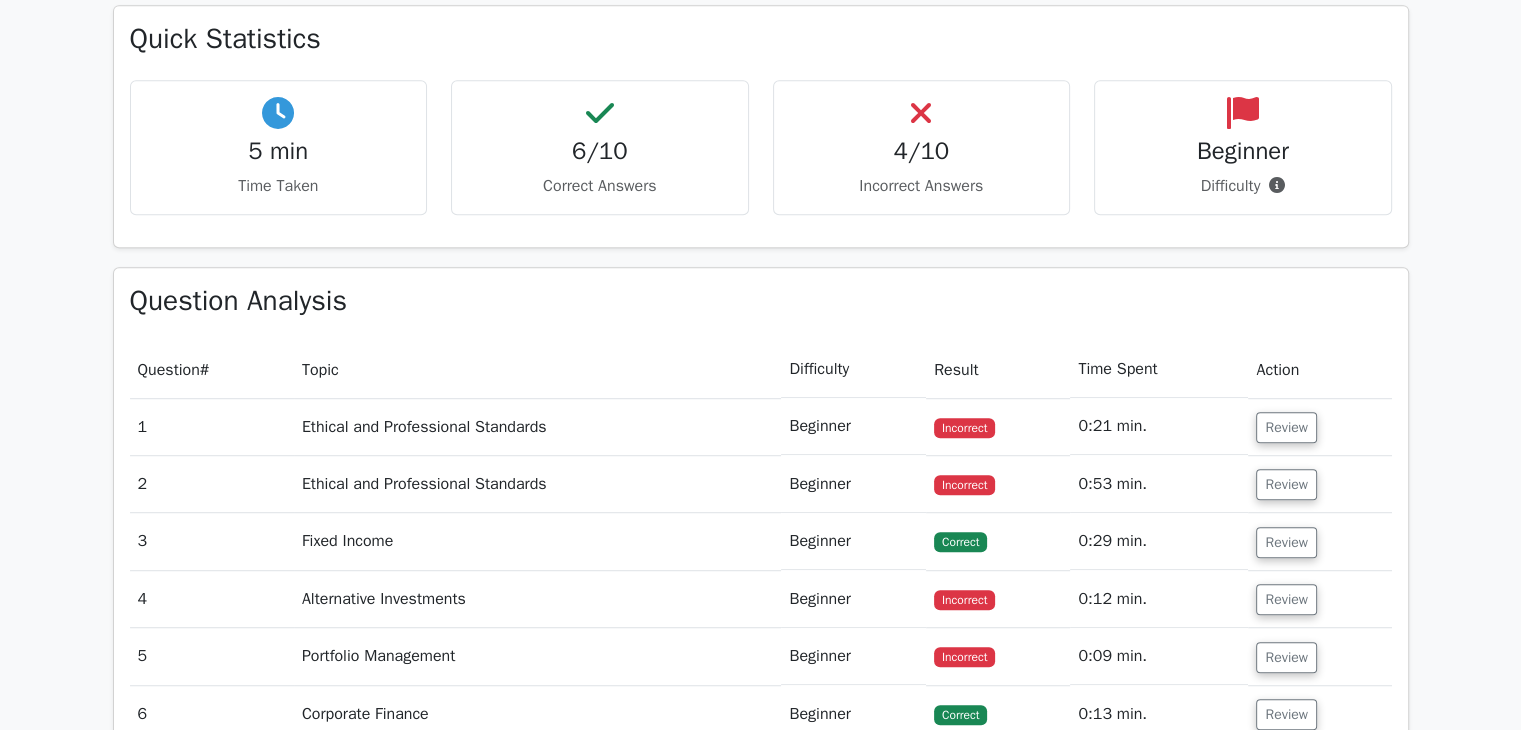 click on "Beginner" at bounding box center [853, 484] 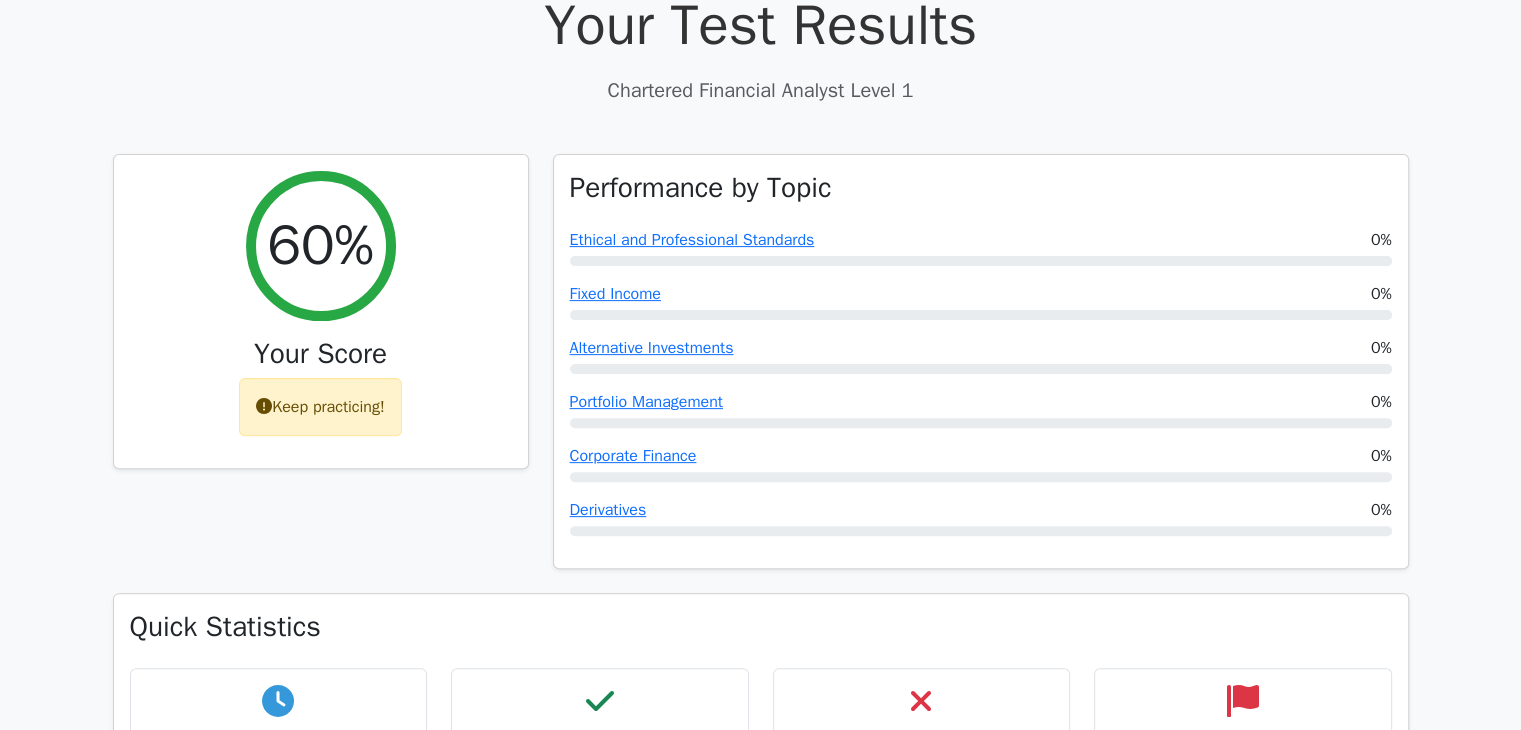 scroll, scrollTop: 570, scrollLeft: 0, axis: vertical 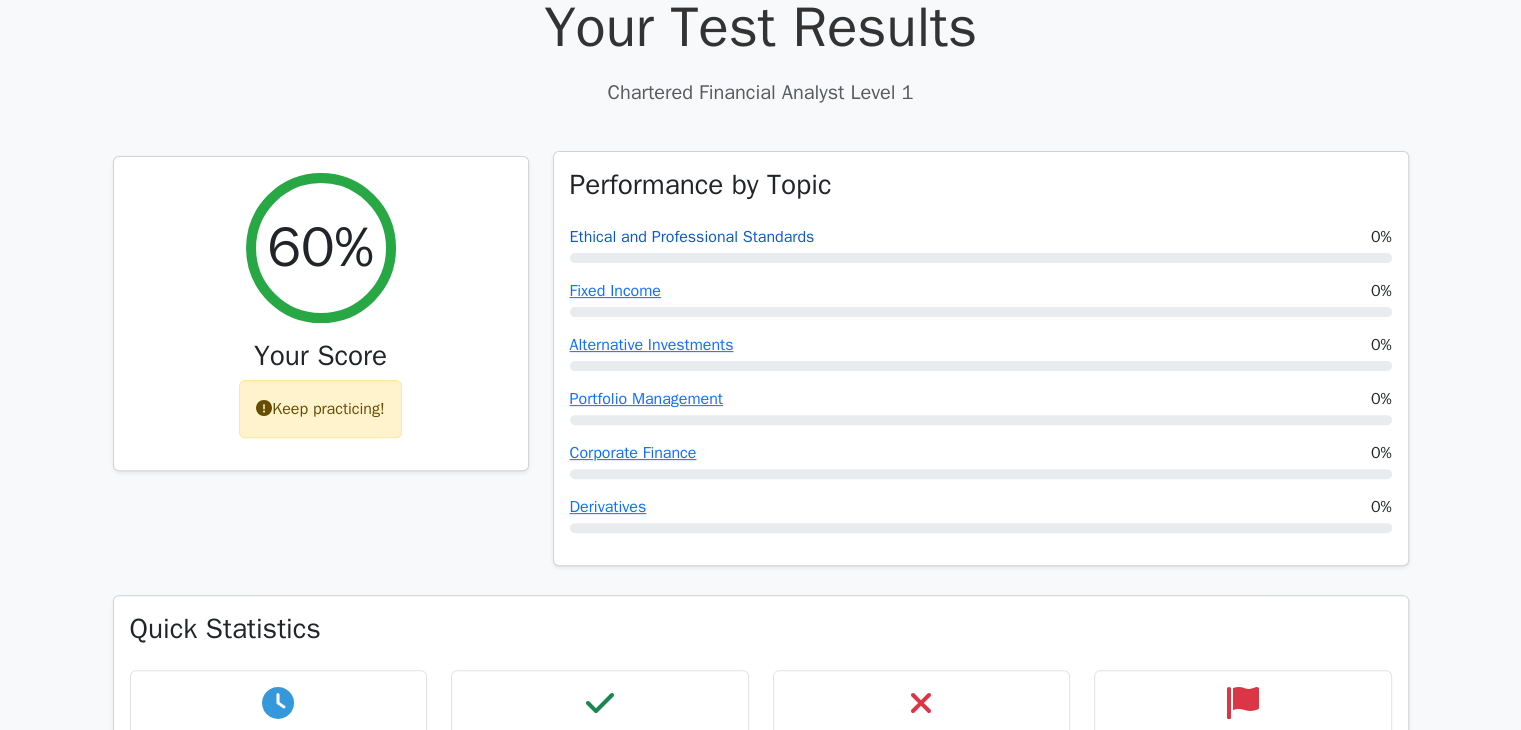 click on "Ethical and Professional Standards" at bounding box center [692, 237] 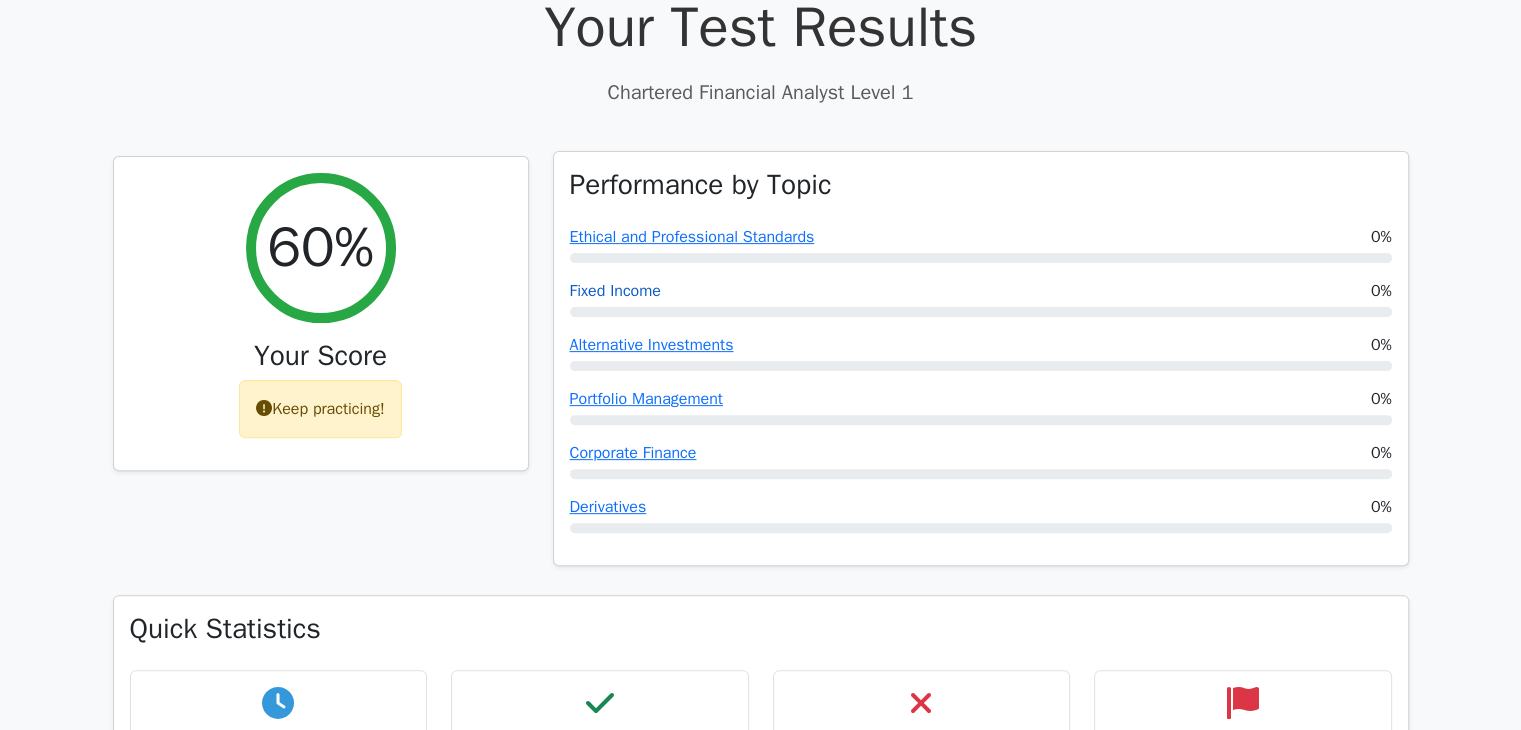 click on "Fixed Income" at bounding box center [615, 291] 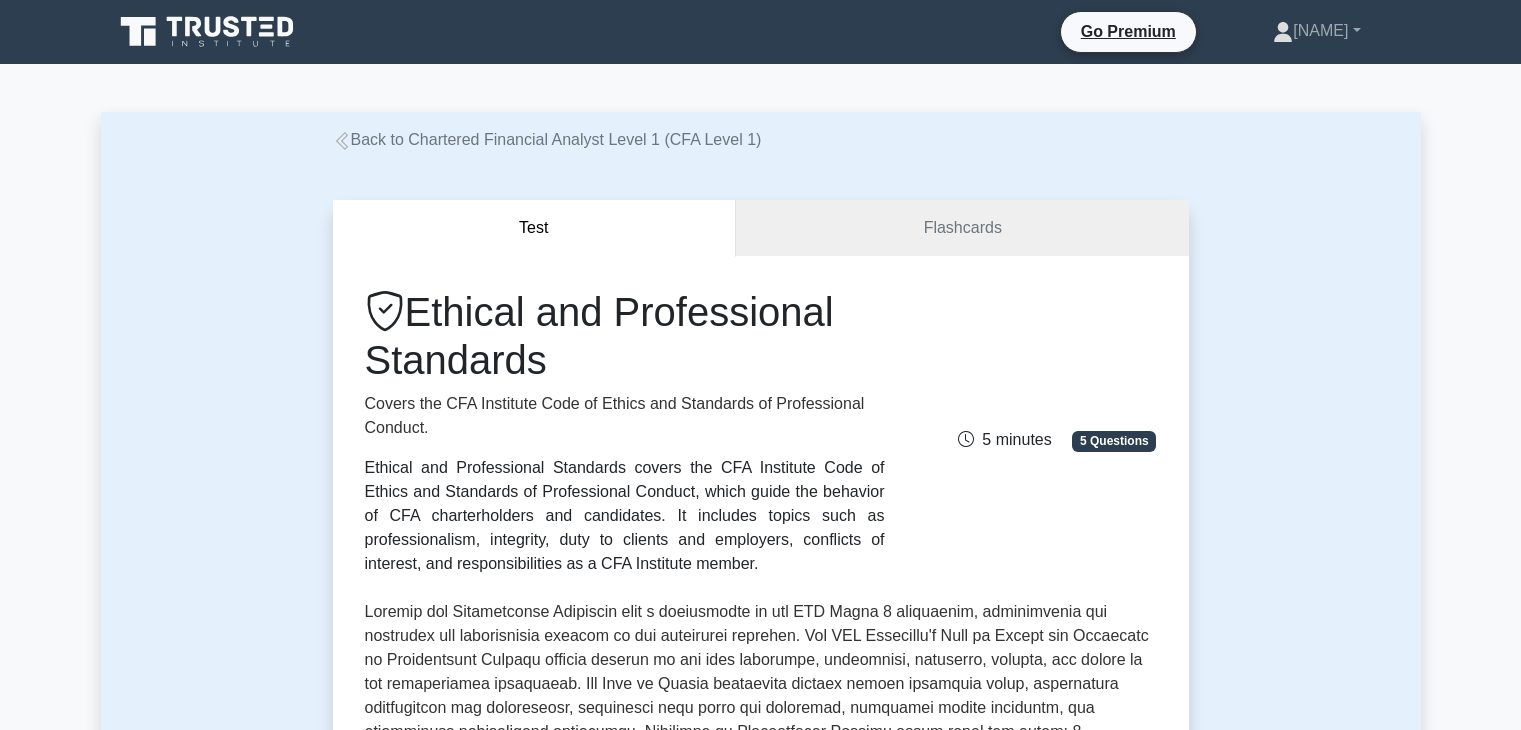 scroll, scrollTop: 0, scrollLeft: 0, axis: both 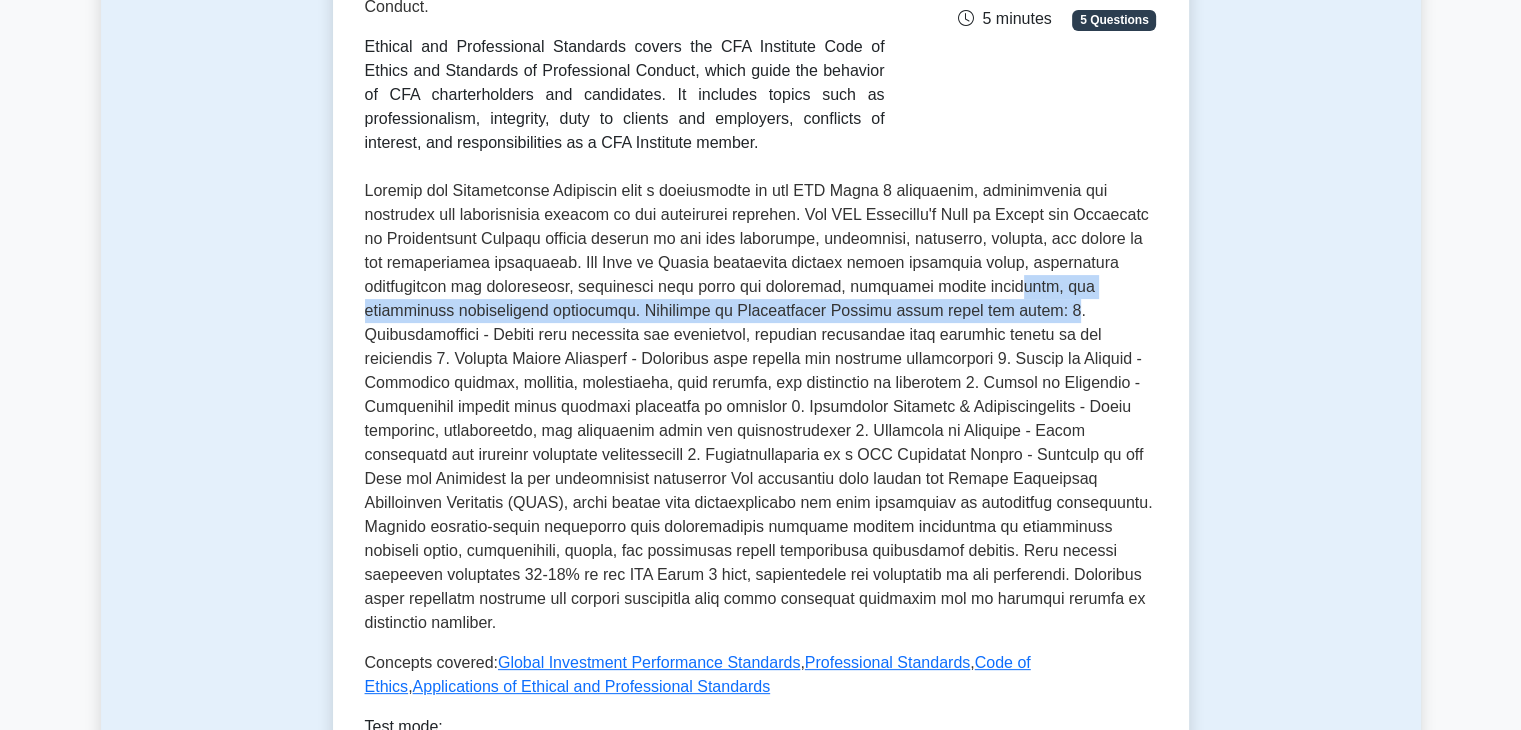 drag, startPoint x: 876, startPoint y: 317, endPoint x: 885, endPoint y: 297, distance: 21.931713 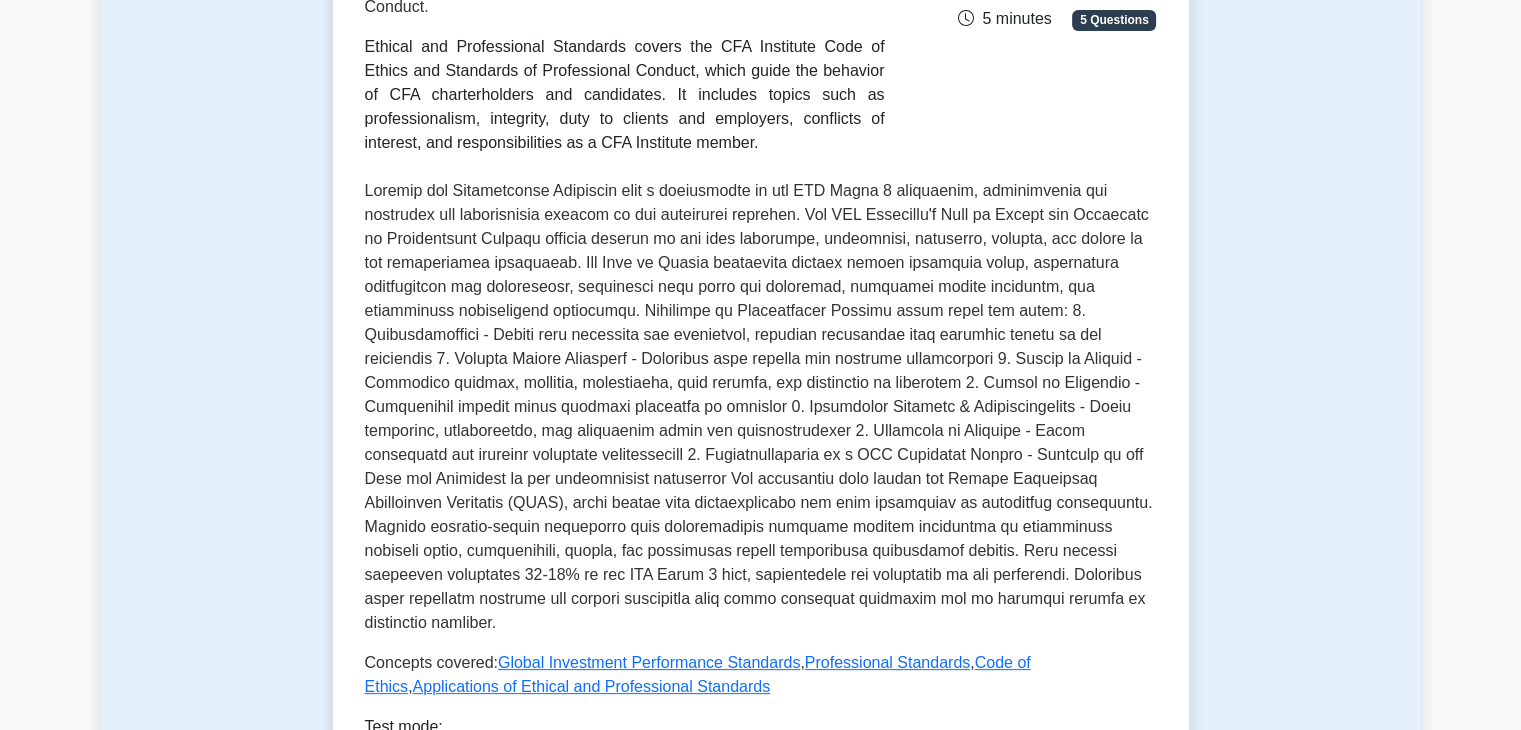 click at bounding box center [761, 407] 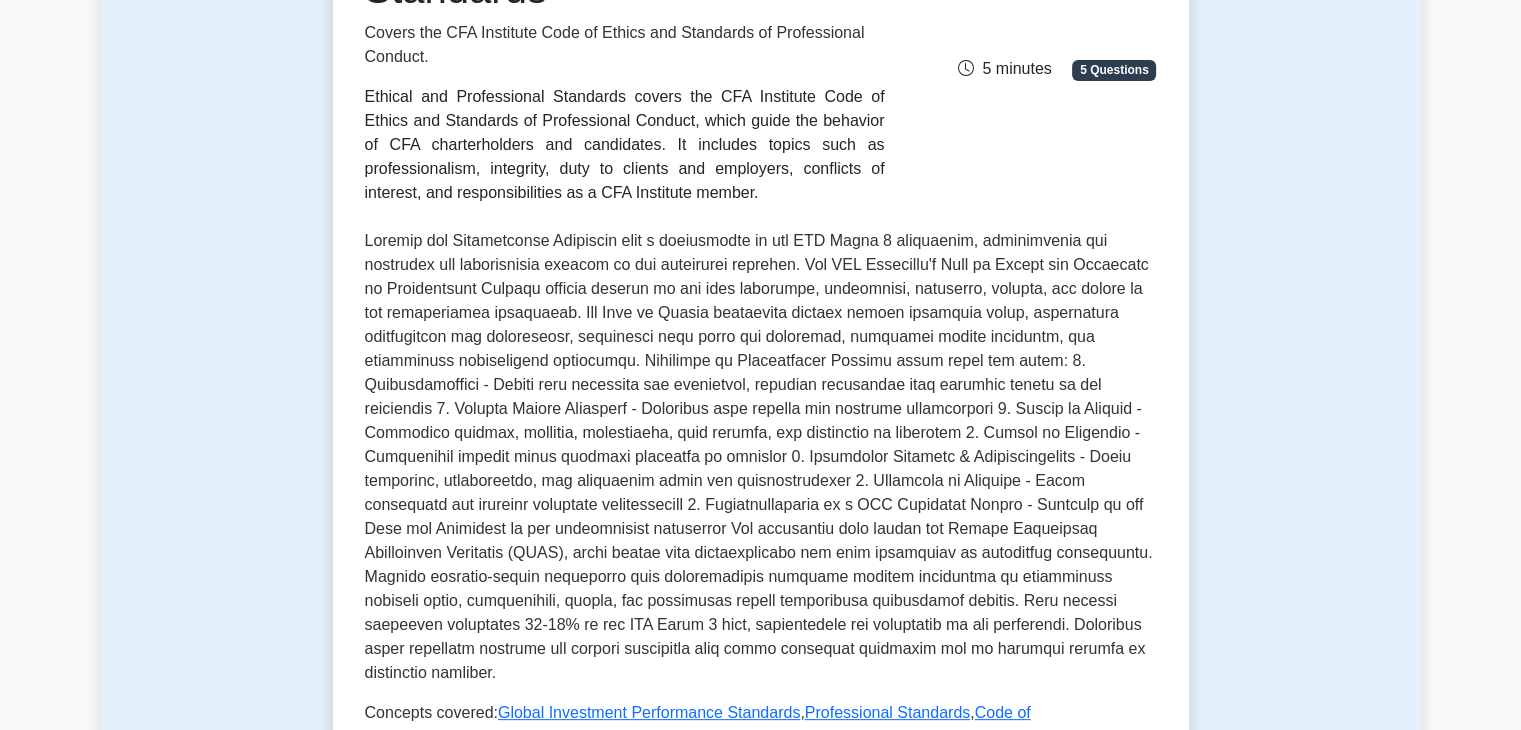 scroll, scrollTop: 356, scrollLeft: 0, axis: vertical 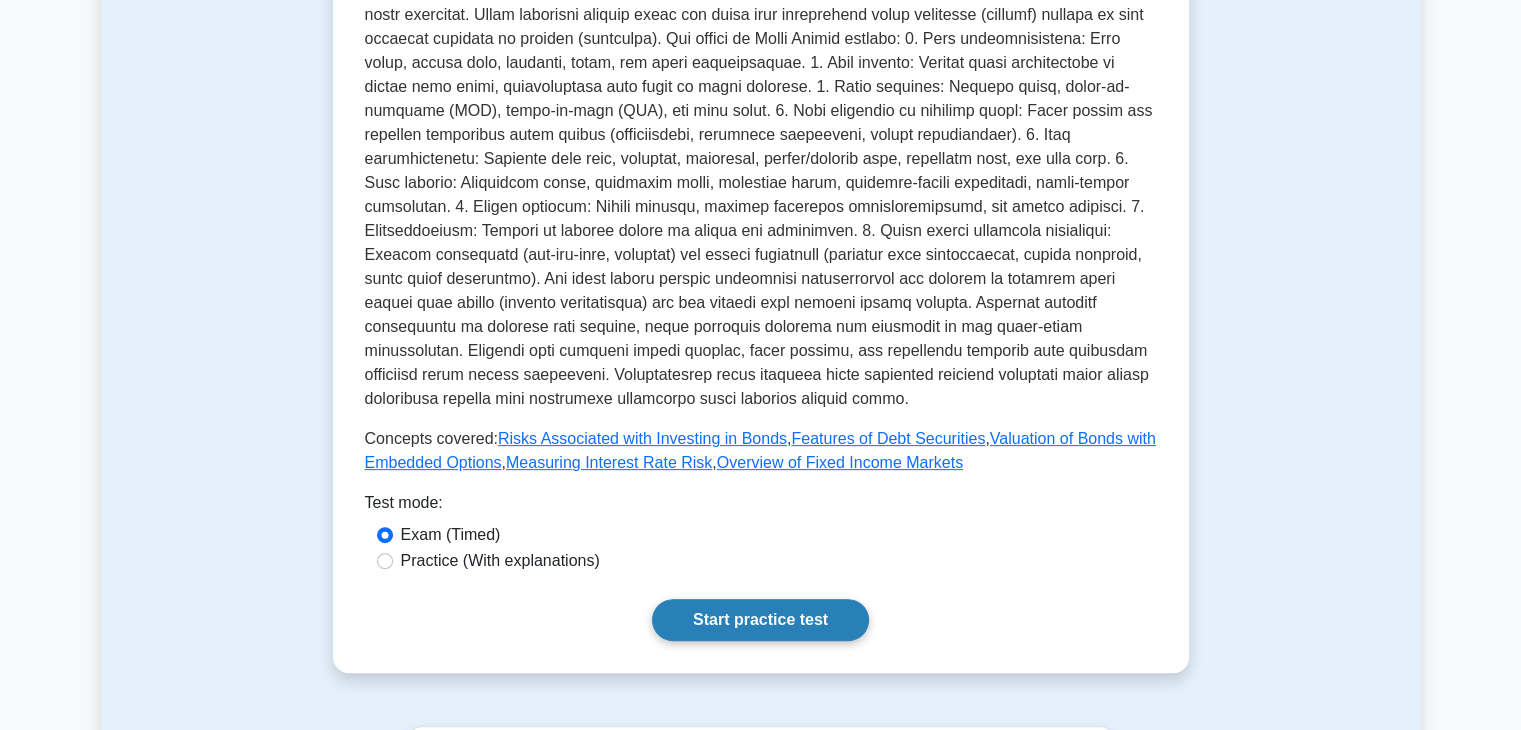 click on "Start practice test" at bounding box center [760, 620] 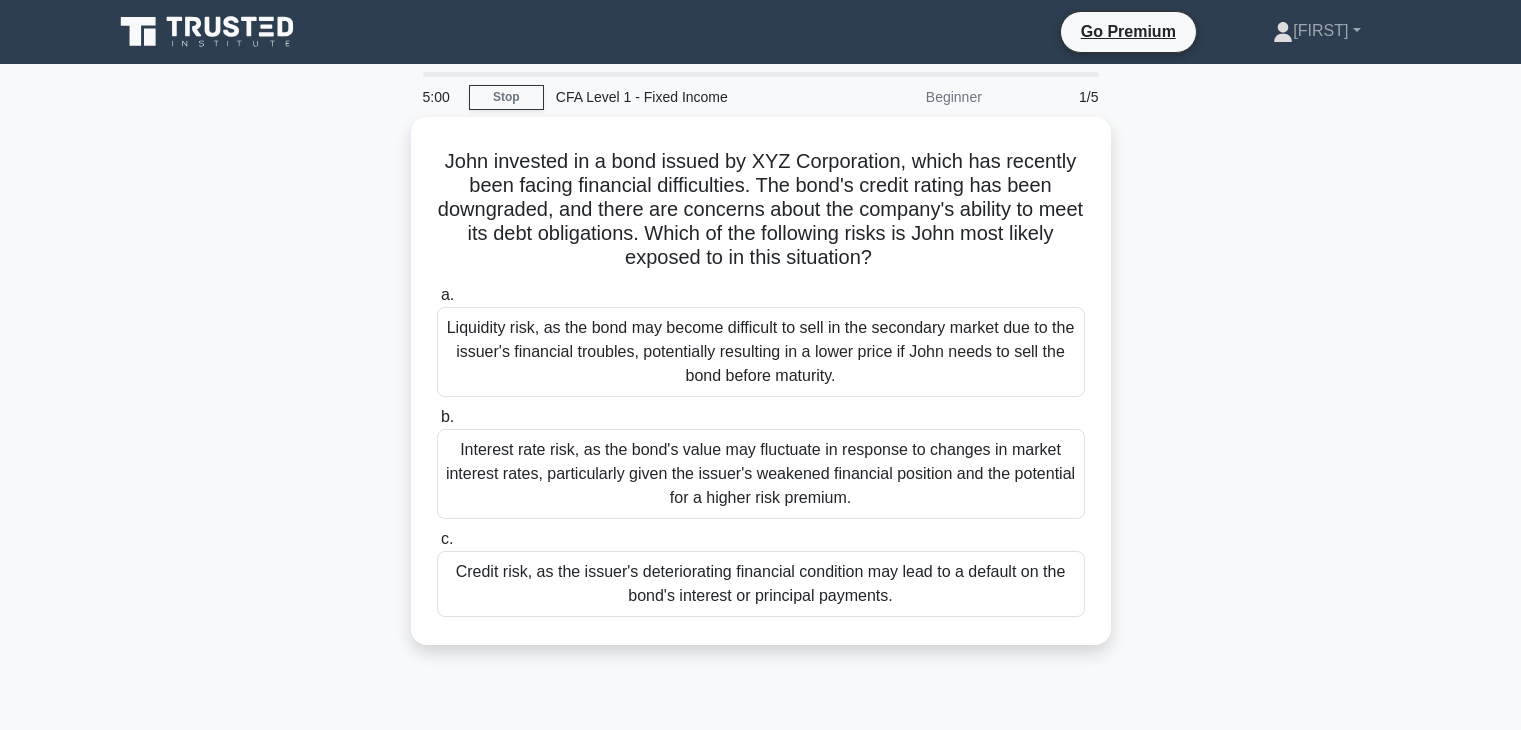 scroll, scrollTop: 0, scrollLeft: 0, axis: both 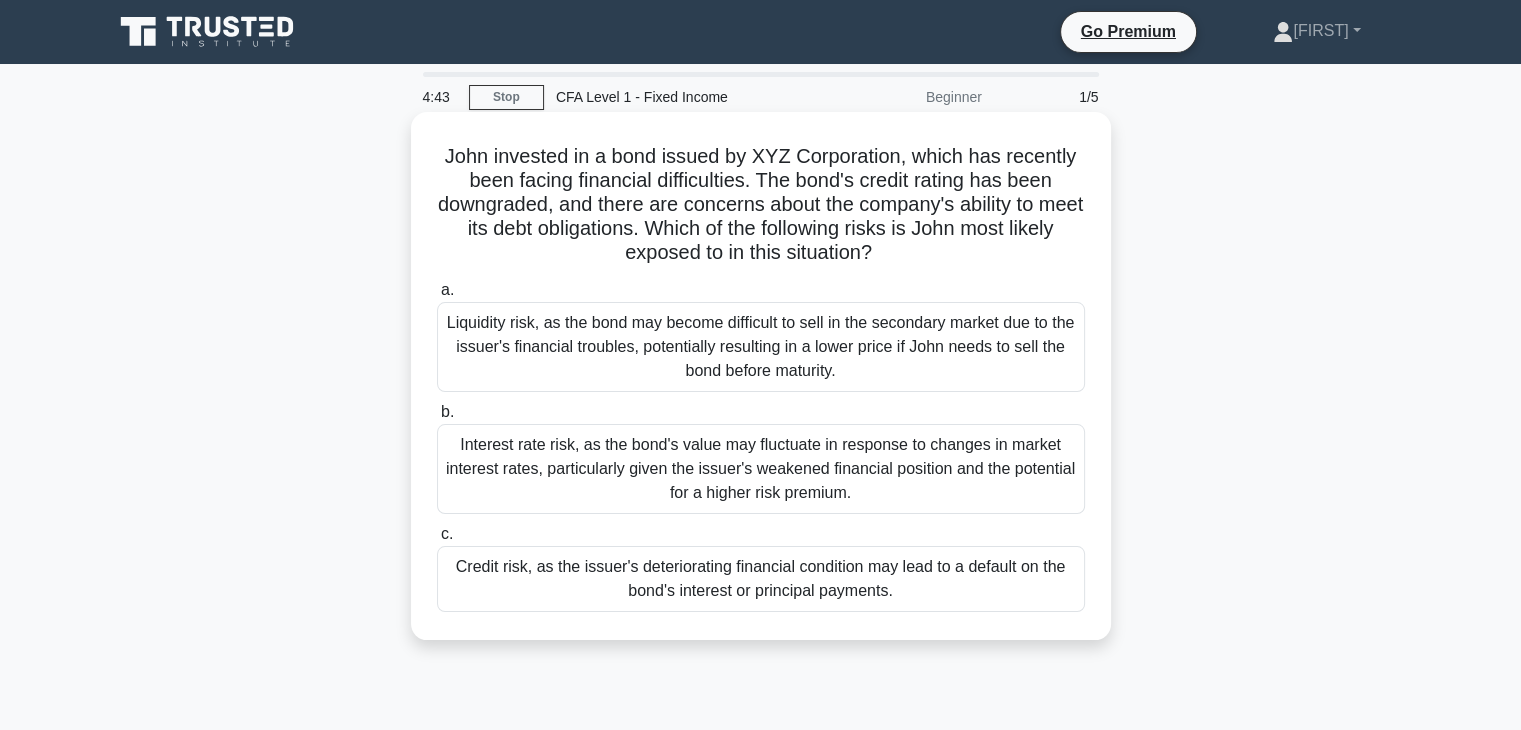 click on "Credit risk, as the issuer's deteriorating financial condition may lead to a default on the bond's interest or principal payments." at bounding box center (761, 579) 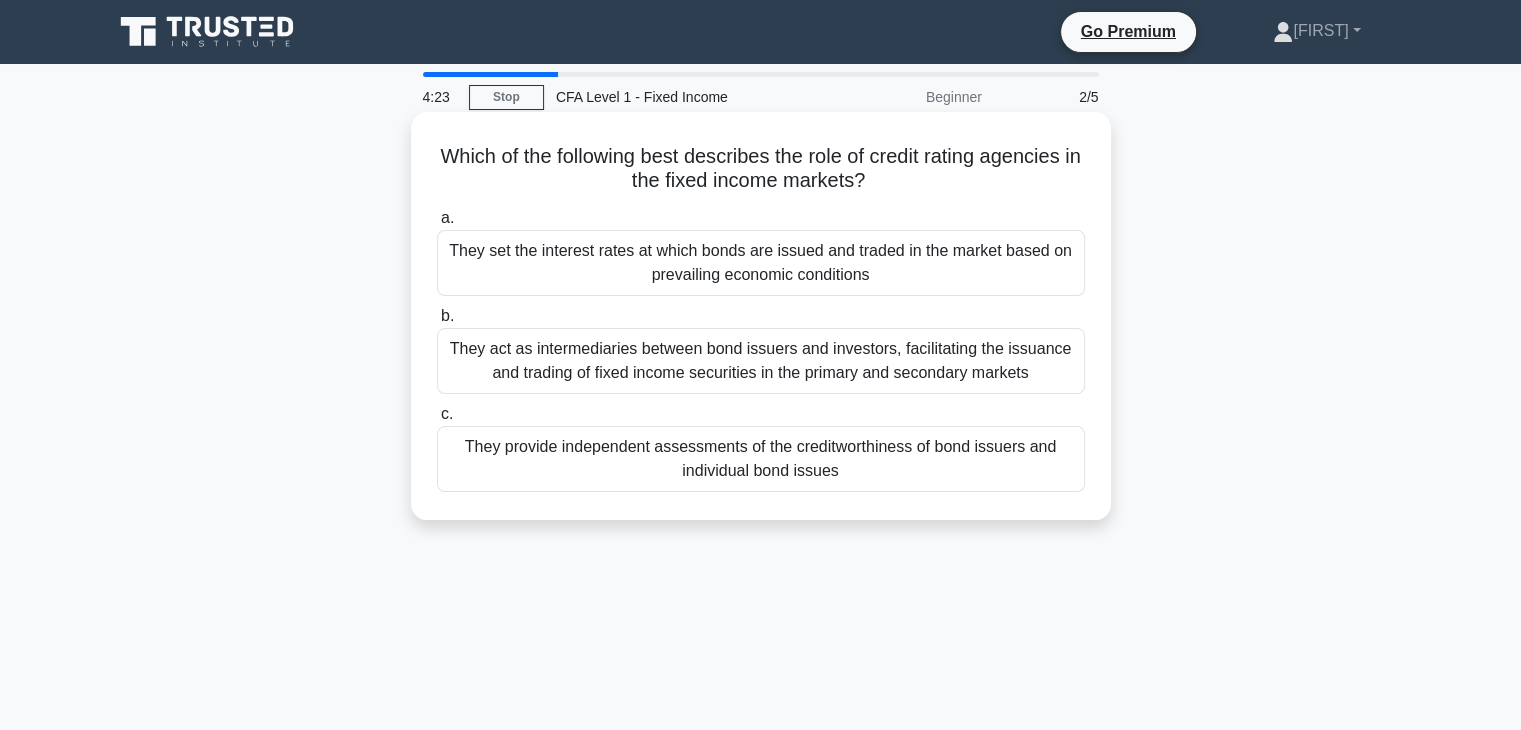 click on "They provide independent assessments of the creditworthiness of bond issuers and individual bond issues" at bounding box center [761, 459] 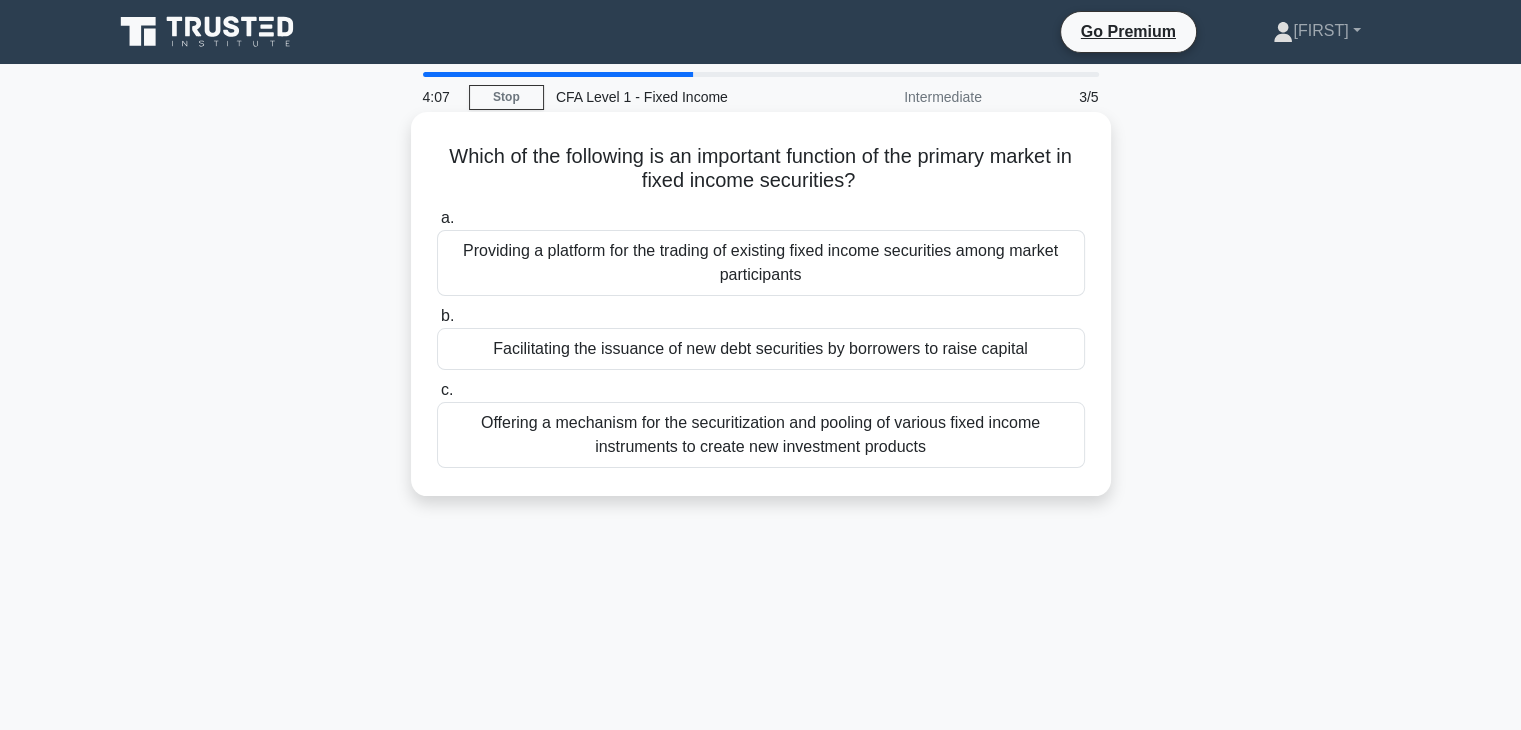 click on "Facilitating the issuance of new debt securities by borrowers to raise capital" at bounding box center (761, 349) 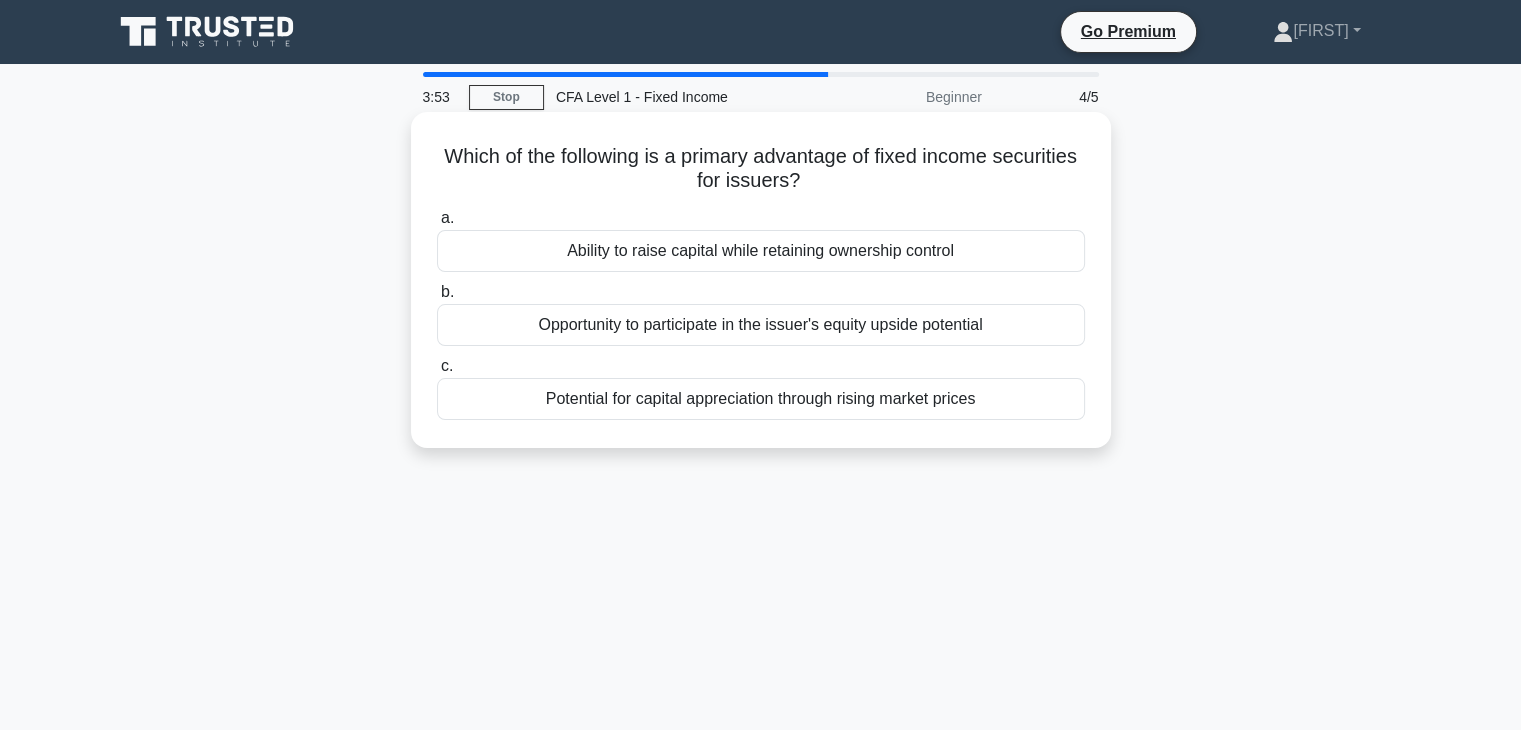 click on "Ability to raise capital while retaining ownership control" at bounding box center [761, 251] 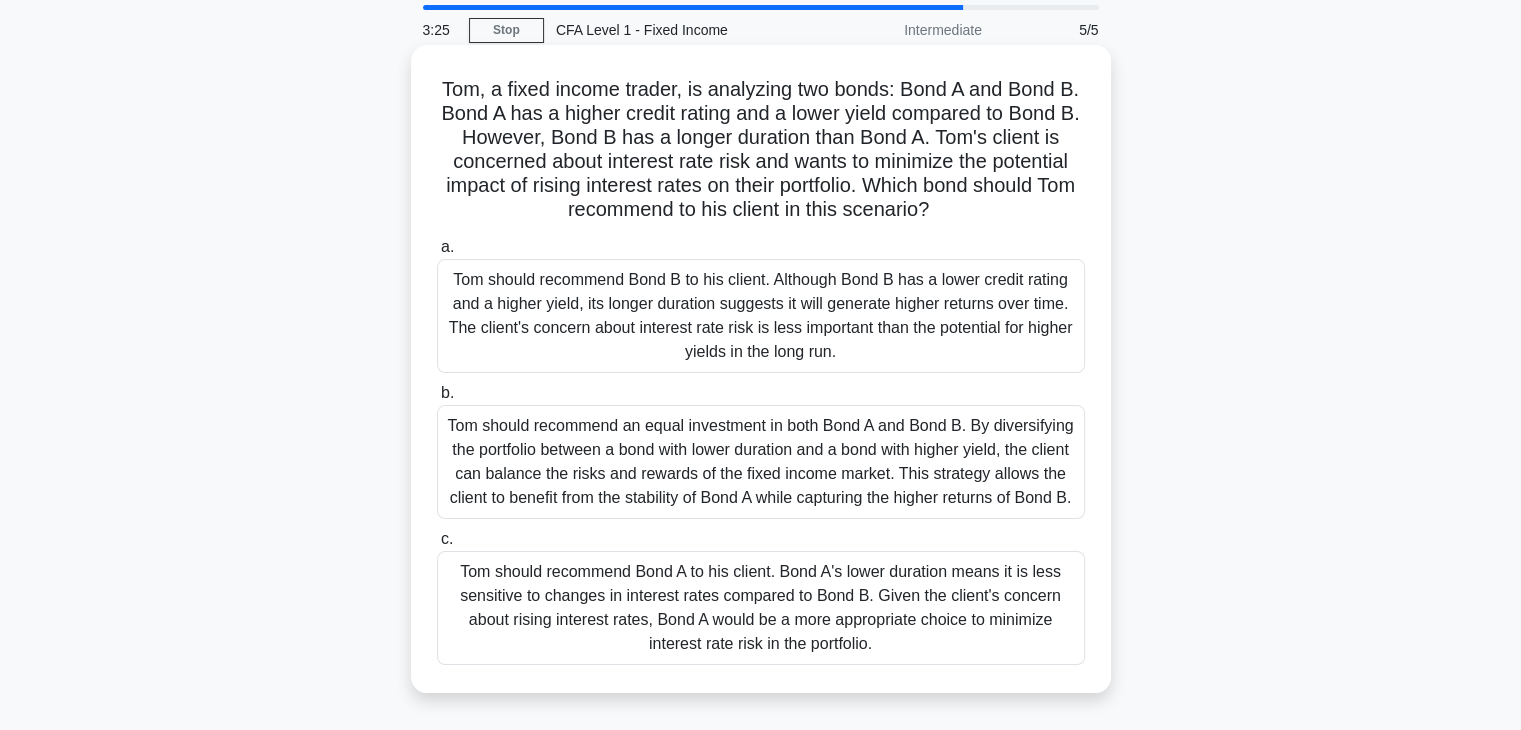 scroll, scrollTop: 66, scrollLeft: 0, axis: vertical 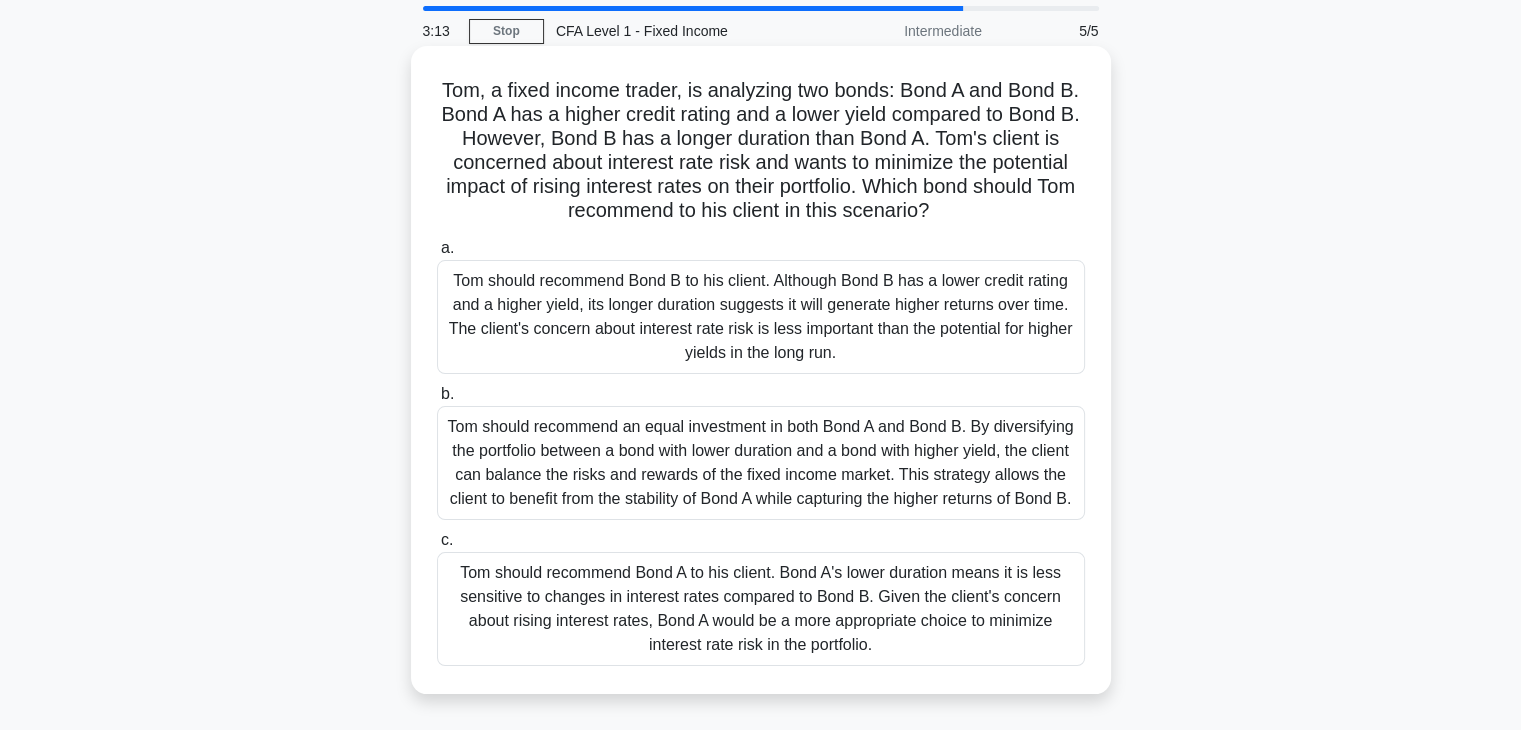 click on "Tom should recommend an equal investment in both Bond A and Bond B. By diversifying the portfolio between a bond with lower duration and a bond with higher yield, the client can balance the risks and rewards of the fixed income market. This strategy allows the client to benefit from the stability of Bond A while capturing the higher returns of Bond B." at bounding box center [761, 463] 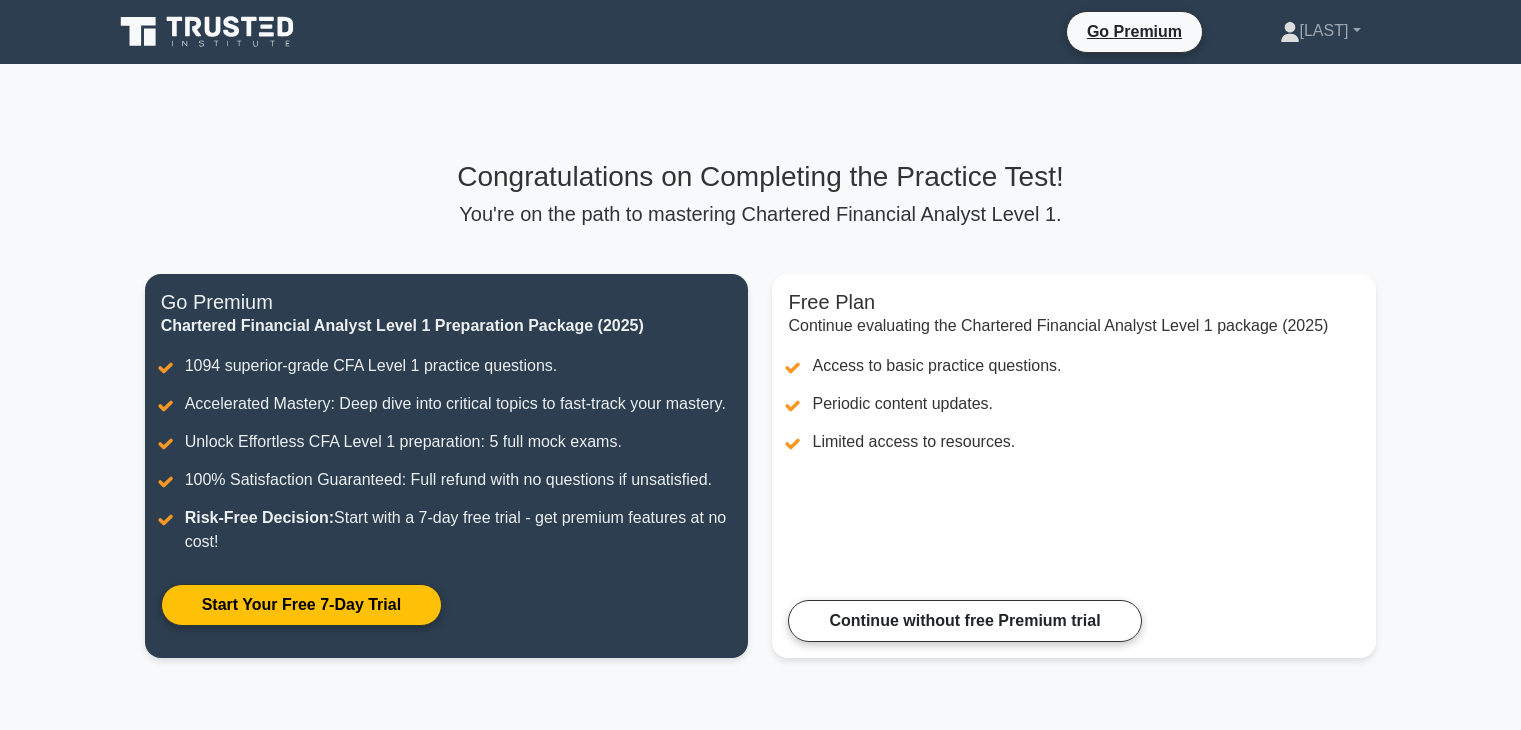 scroll, scrollTop: 0, scrollLeft: 0, axis: both 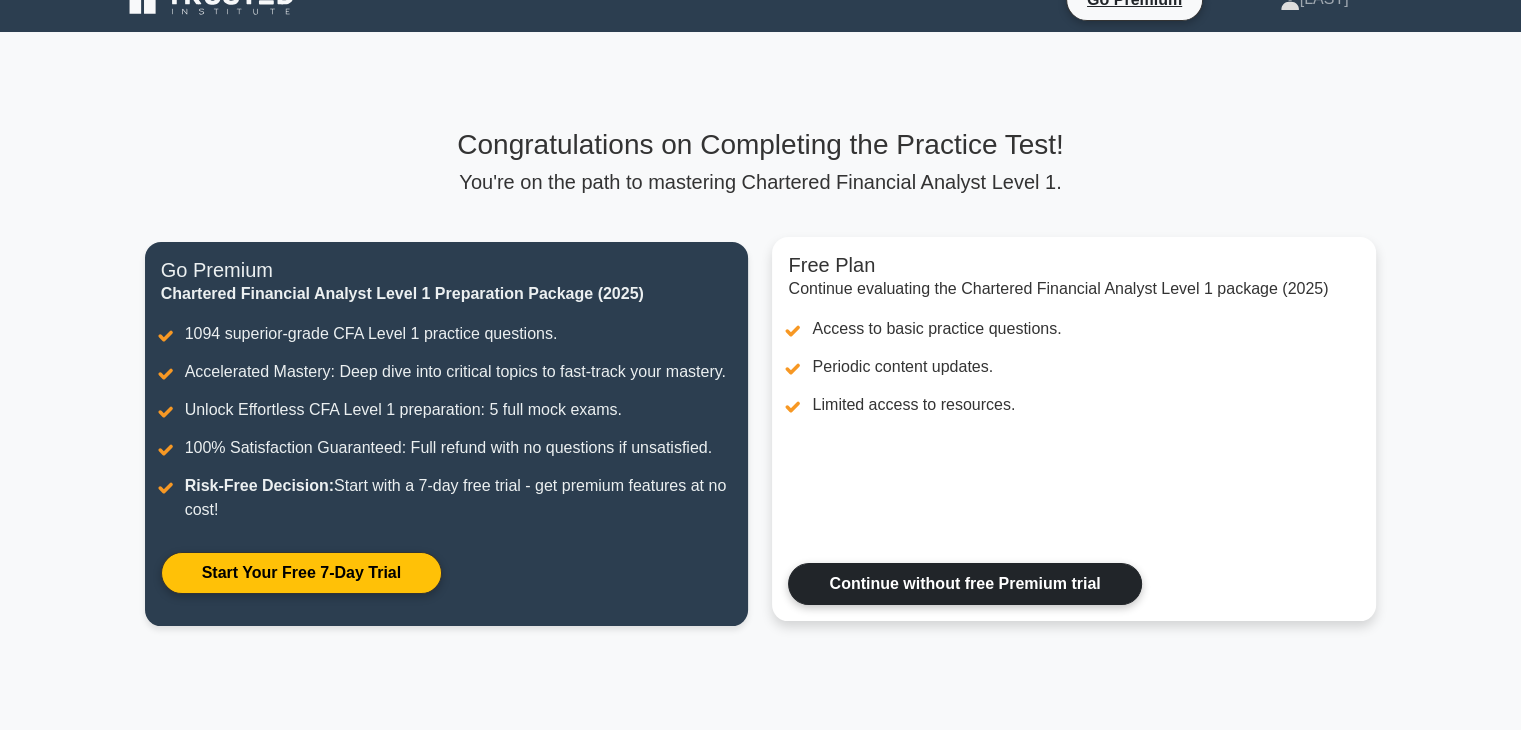 click on "Continue without free Premium trial" at bounding box center (964, 584) 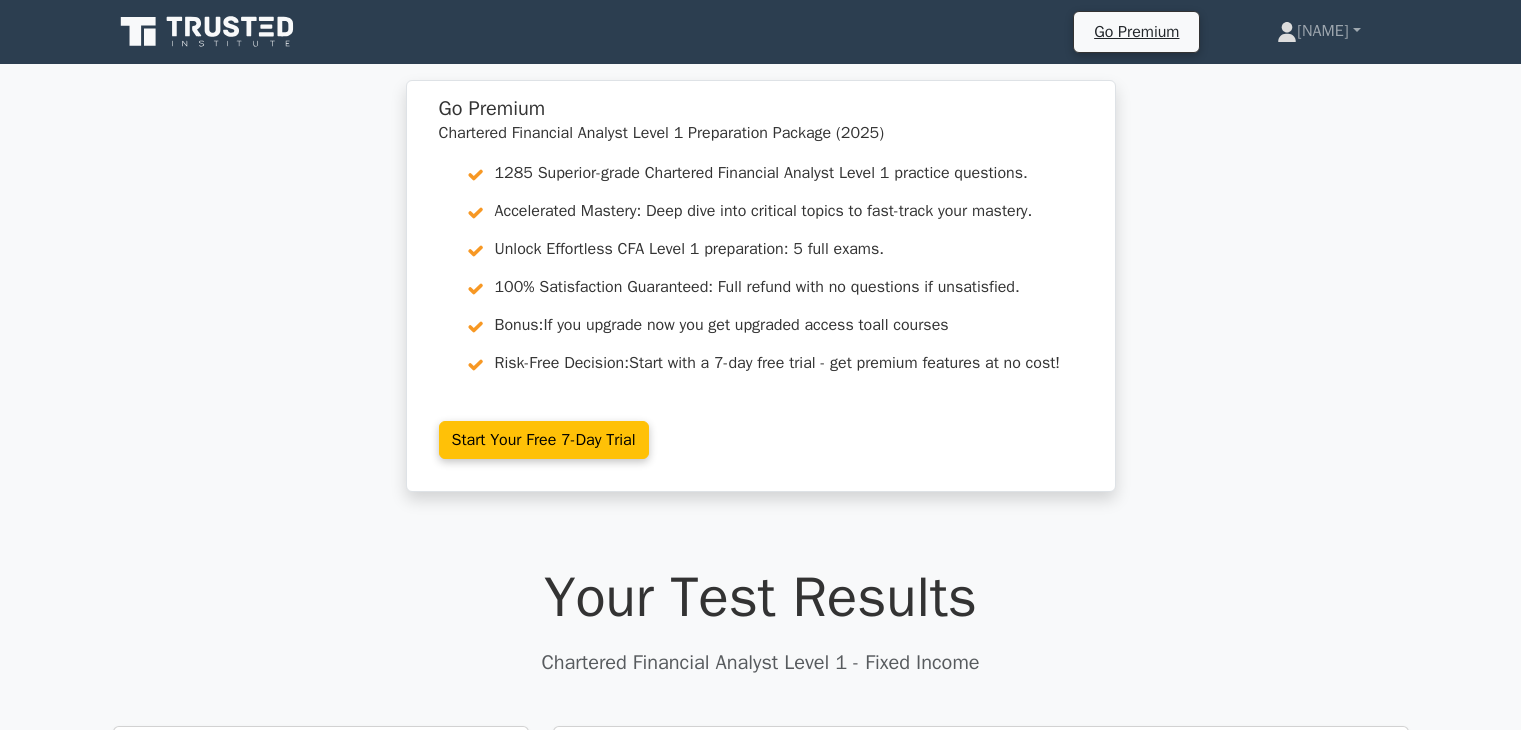 scroll, scrollTop: 0, scrollLeft: 0, axis: both 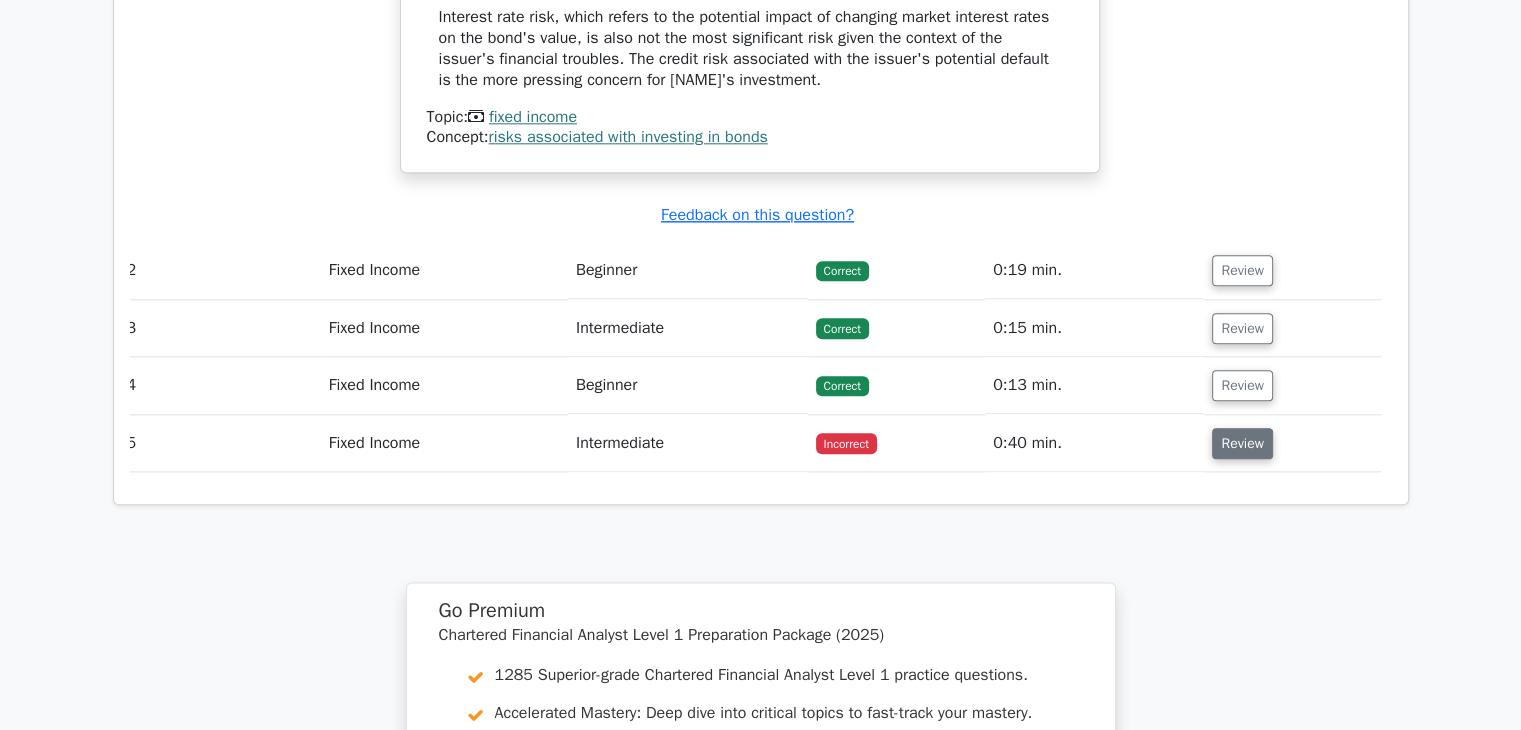 click on "Review" at bounding box center [1242, 443] 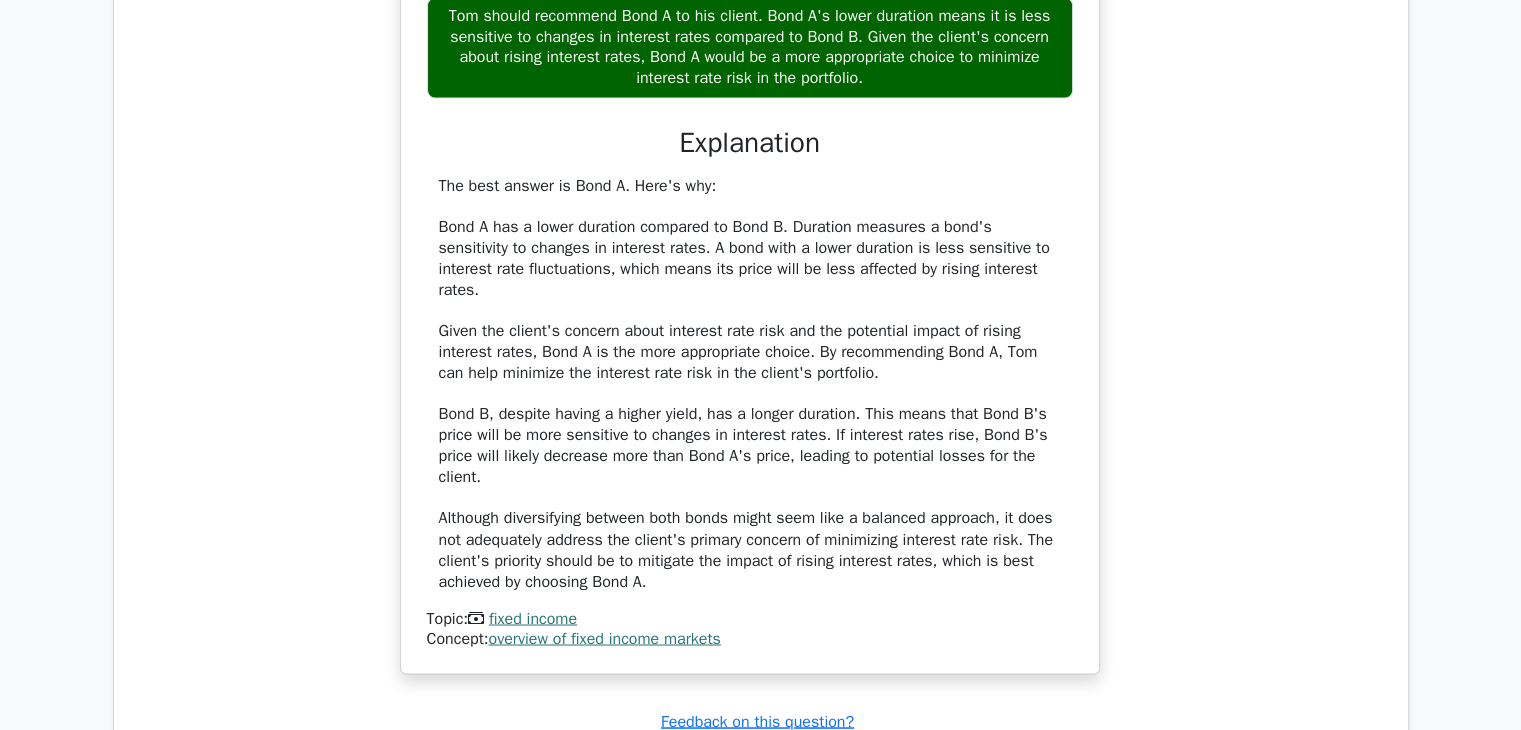 scroll, scrollTop: 3264, scrollLeft: 0, axis: vertical 